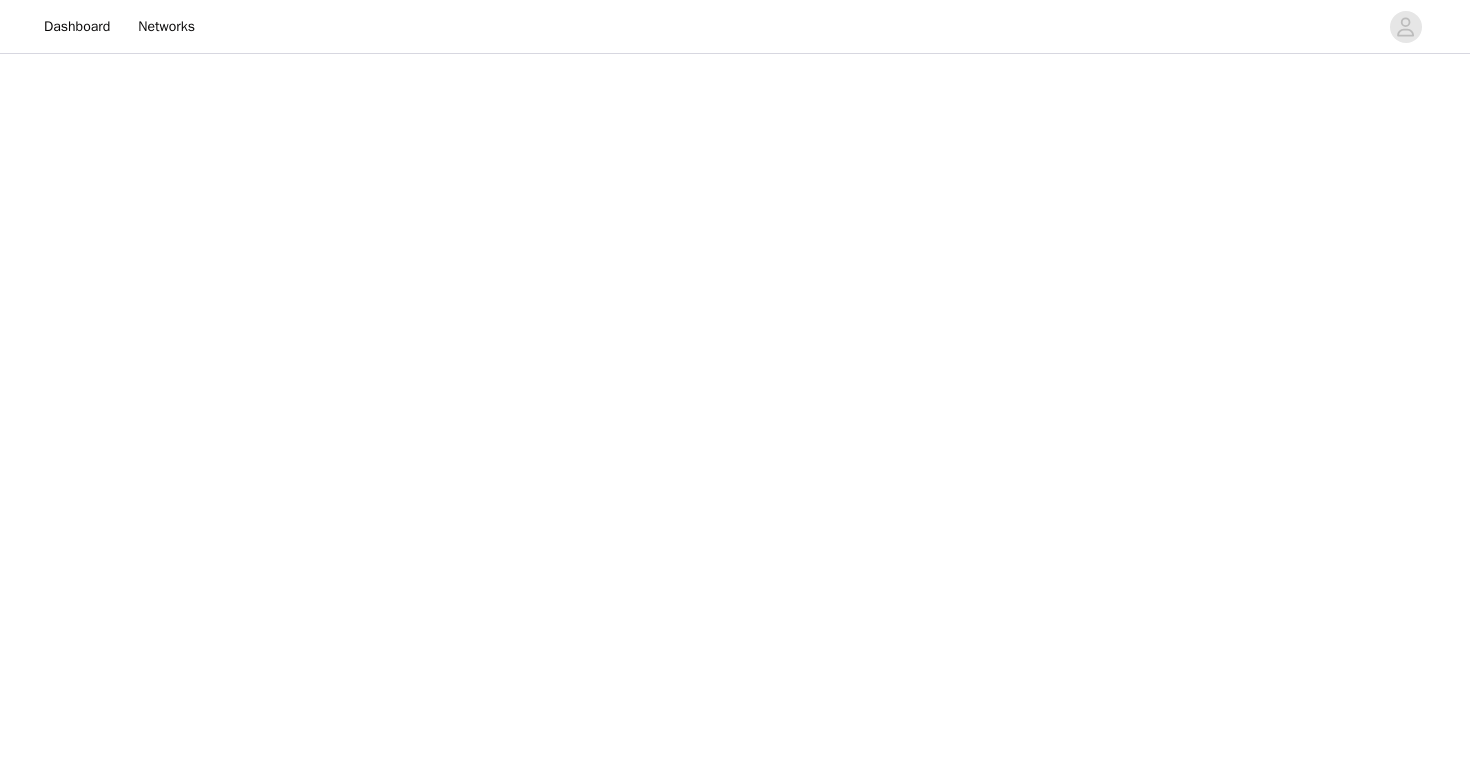 scroll, scrollTop: 0, scrollLeft: 0, axis: both 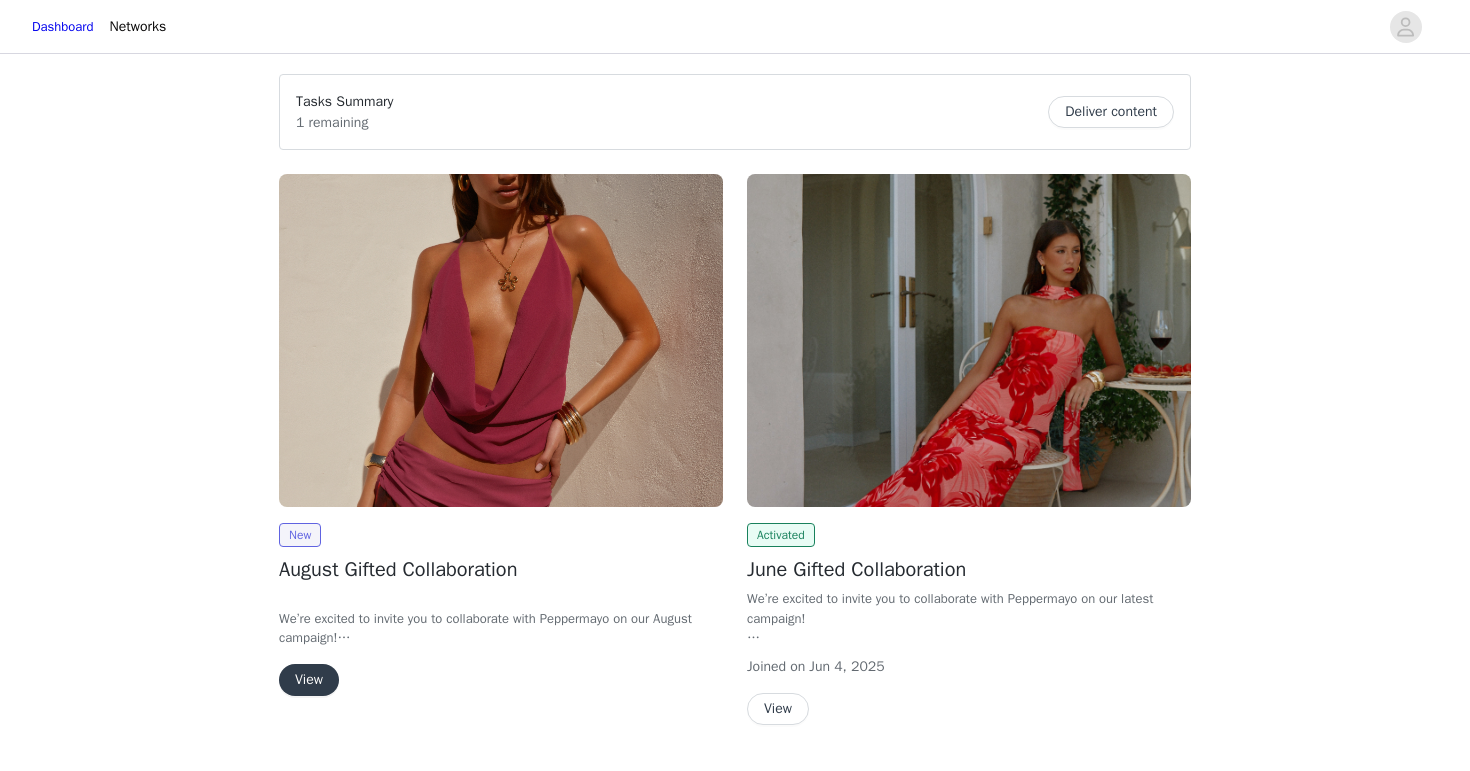 click on "View" at bounding box center [309, 680] 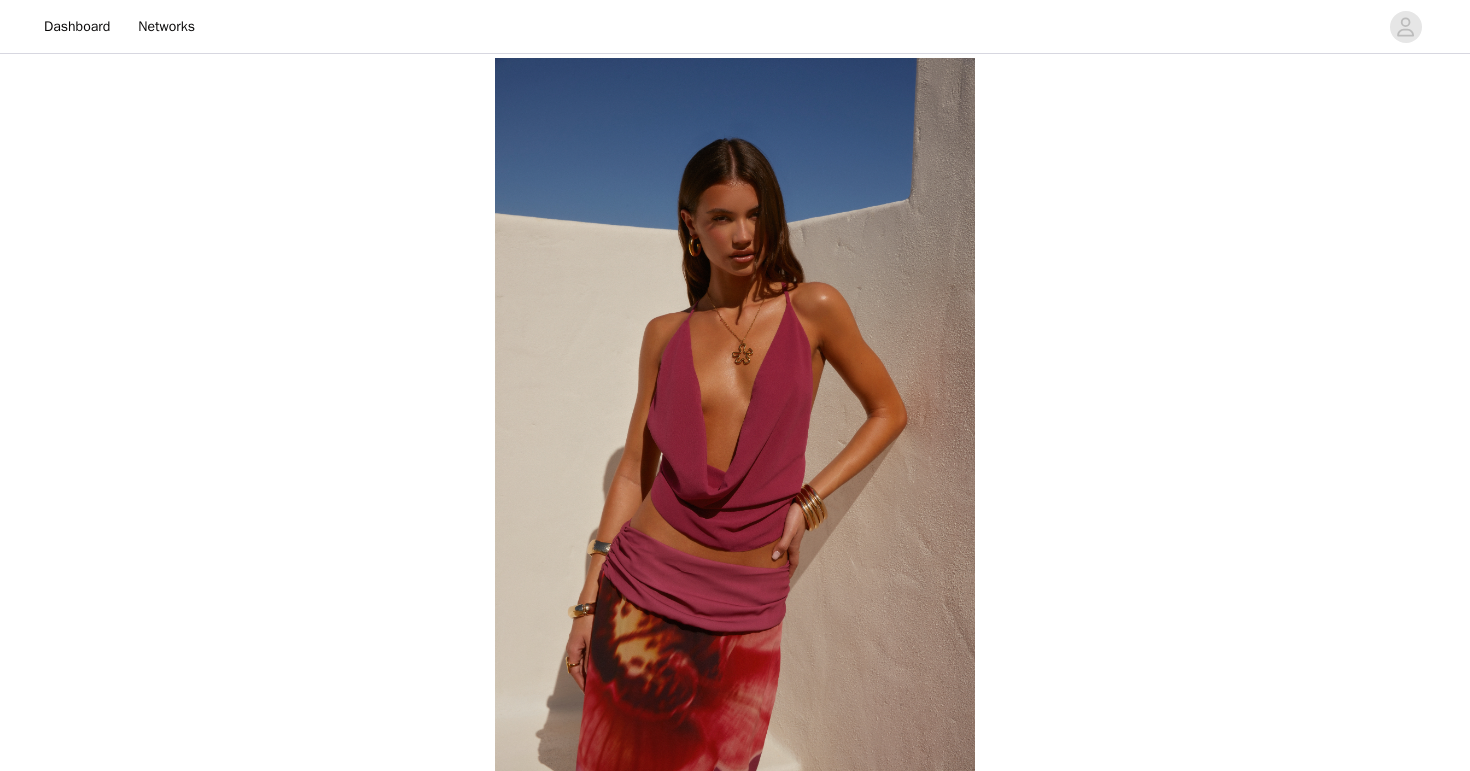 click on "Back     Peppermayo [STATE]
[MONTH] Gifted Collaboration
Overview
We’re excited to invite you to collaborate with Peppermayo on our [MONTH] campaign!
In exchange for  1x deliverable  (TikTok or Instagram posts), you’ll be able to select up to  4  items  from a range of our latest collections, along with some of your all-time favourites.
Spots are strictly limited, so if you’d like to secure your pieces and be part of the campaign, simply complete the steps below to get started.
We can’t wait to collaborate with you!
Select your styles!   You will receive 4 products.   Deliverables       TikTok   (1)     IG Reel   (1)     IG Post   (1)       About the Brand   Peppermayo [STATE]" at bounding box center (735, 739) 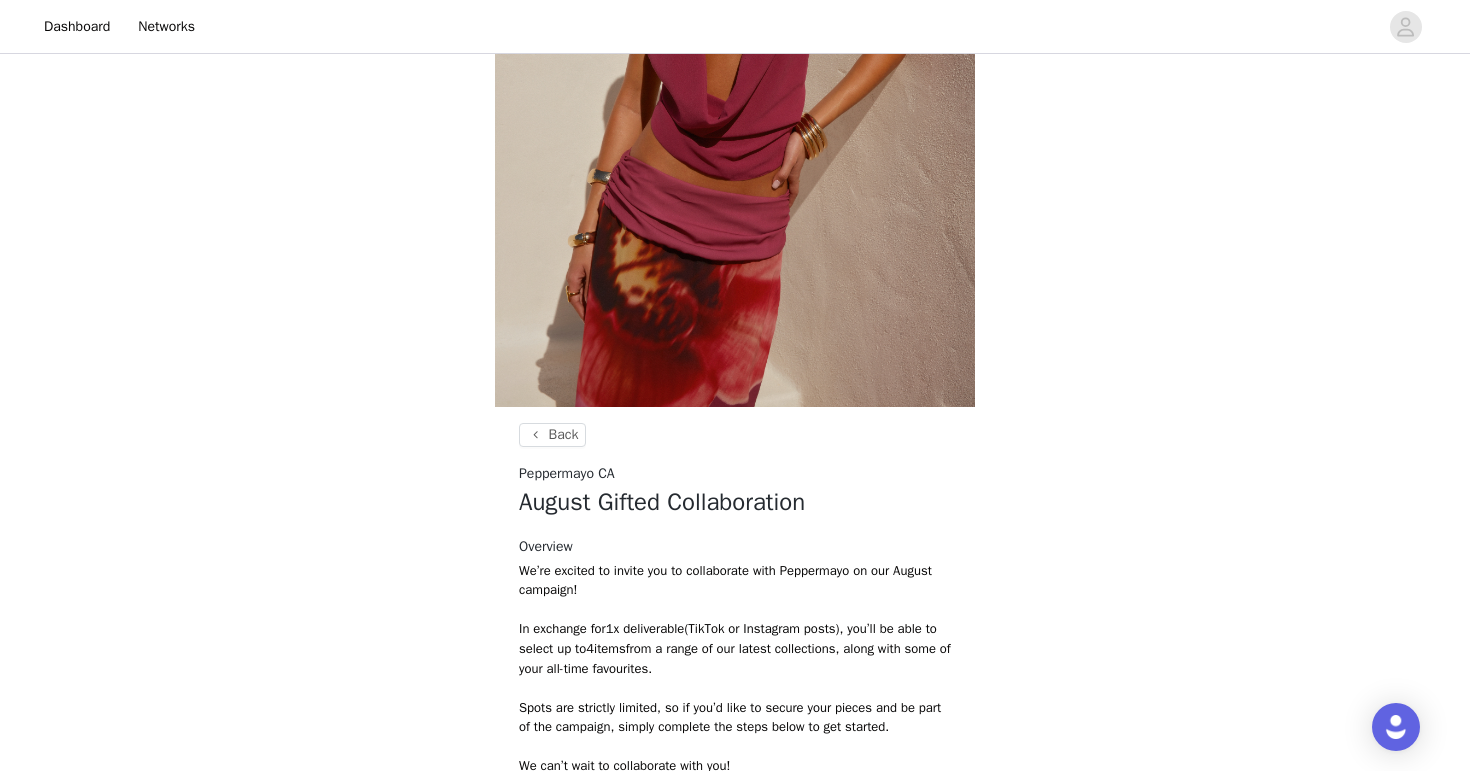 scroll, scrollTop: 745, scrollLeft: 0, axis: vertical 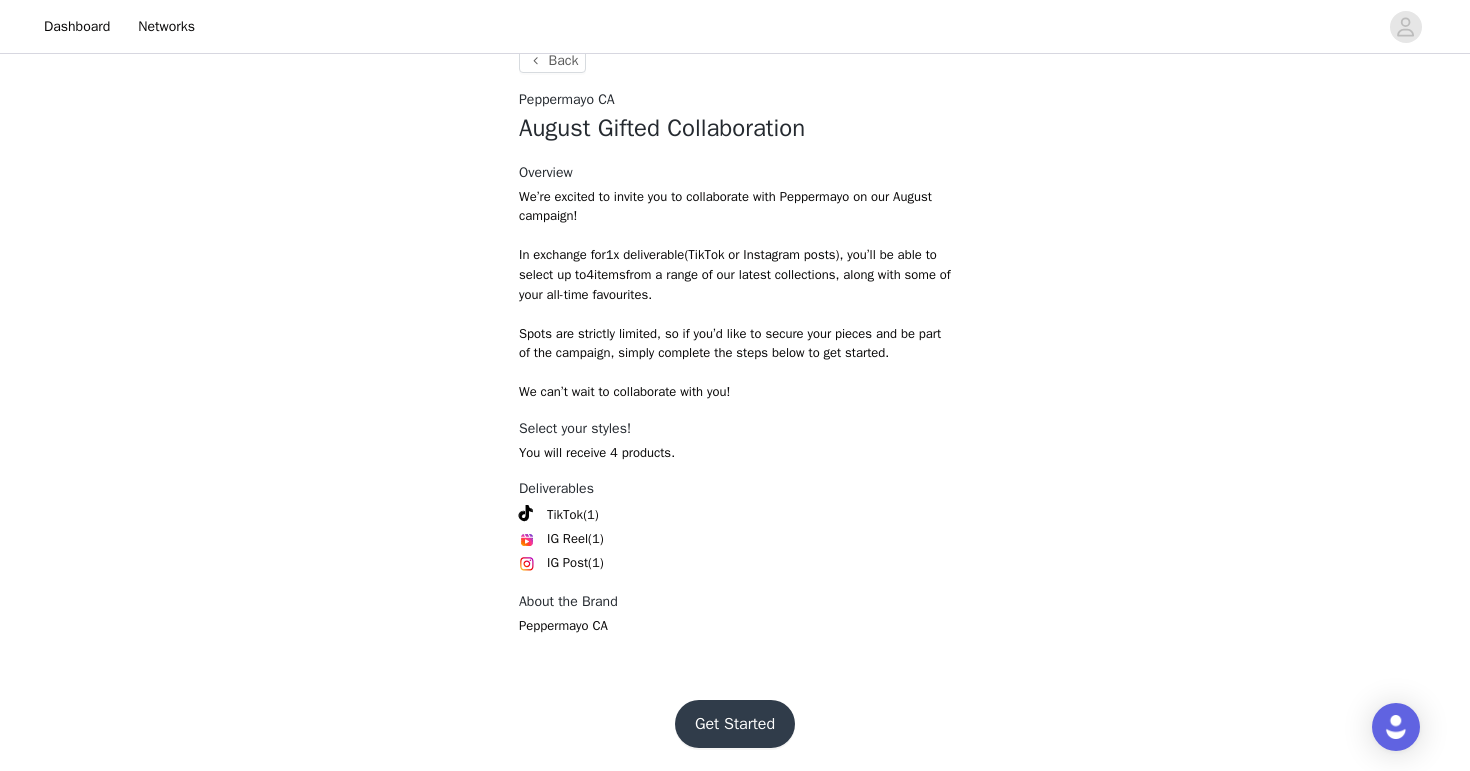 click on "Get Started" at bounding box center (735, 724) 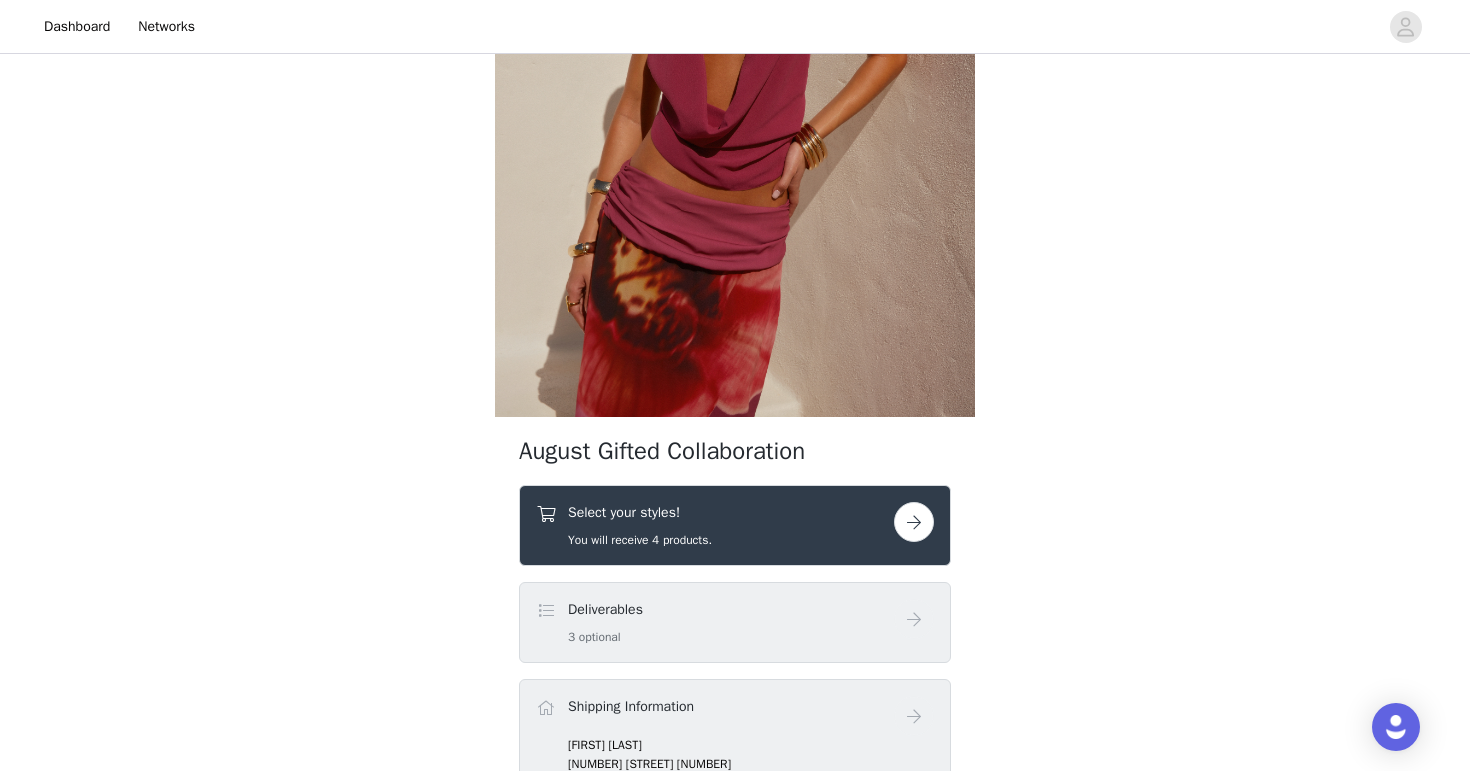 scroll, scrollTop: 364, scrollLeft: 0, axis: vertical 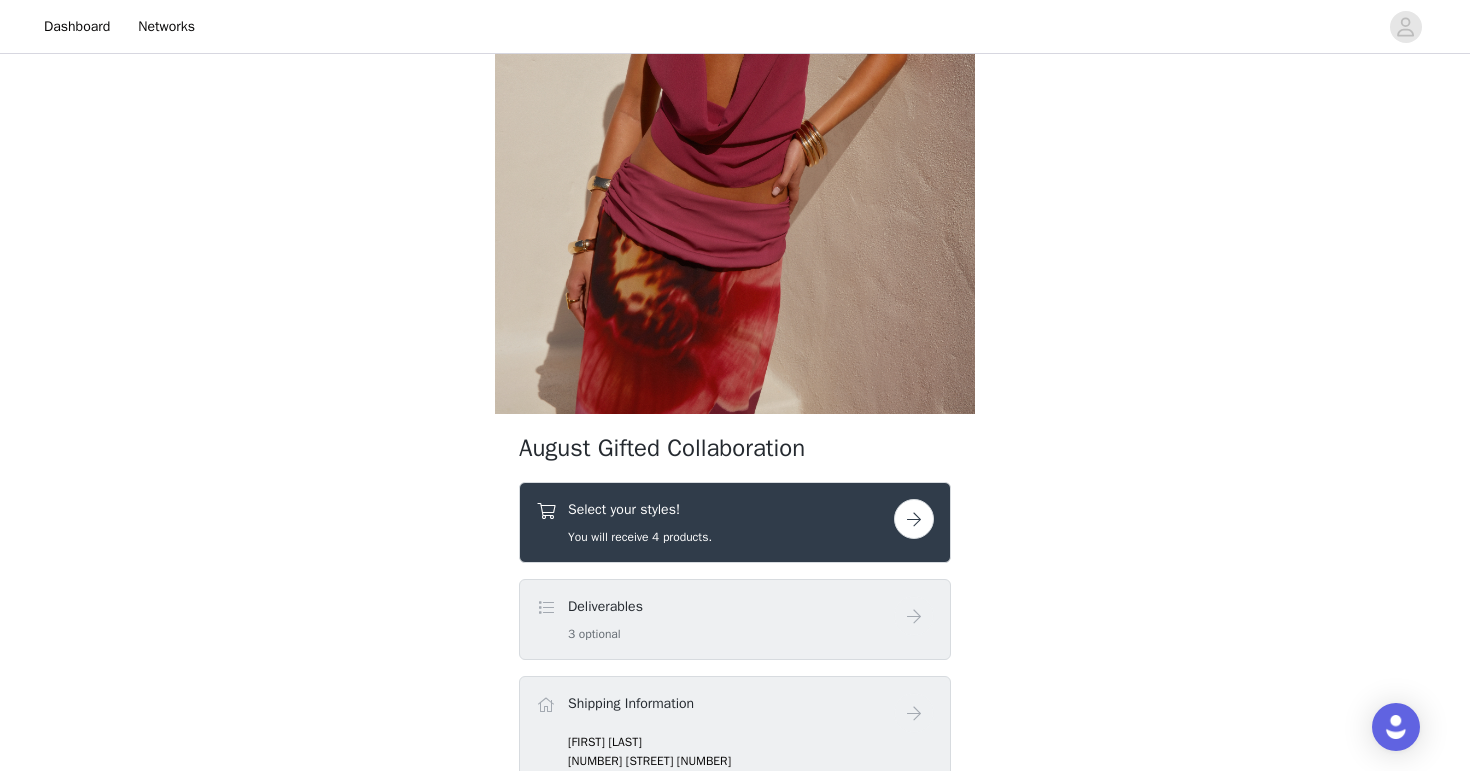 click on "Deliverables   3 optional" at bounding box center [715, 619] 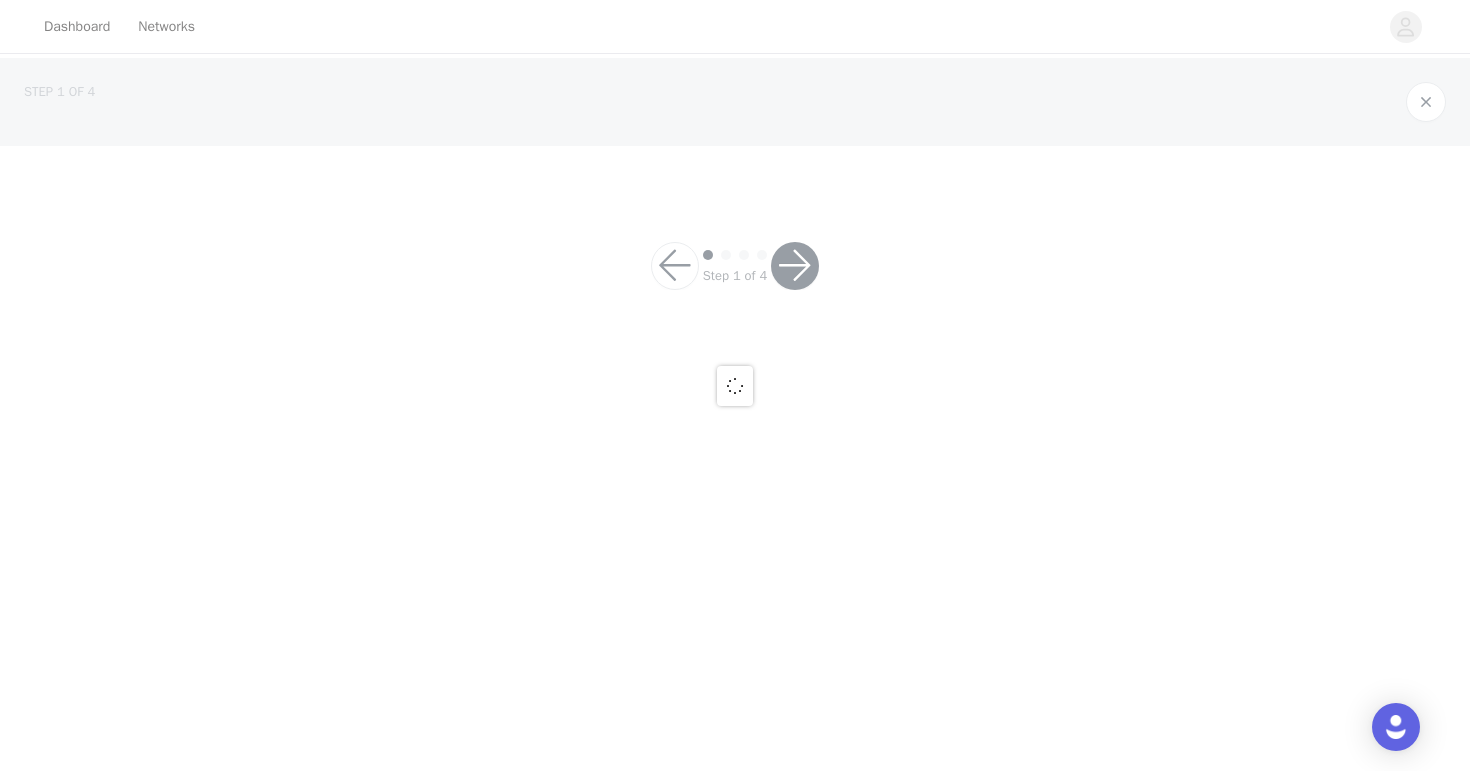 scroll, scrollTop: 0, scrollLeft: 0, axis: both 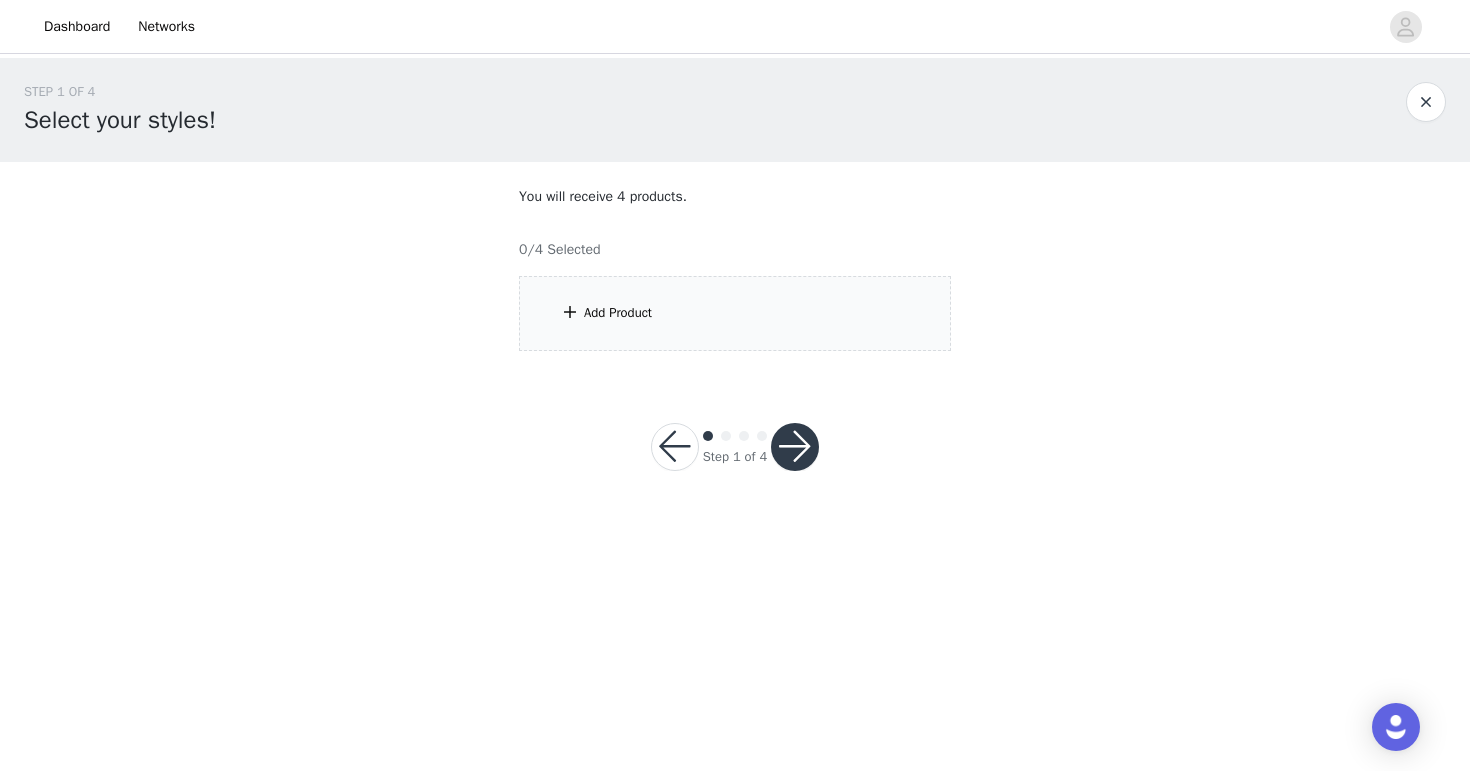 click on "Add Product" at bounding box center (735, 313) 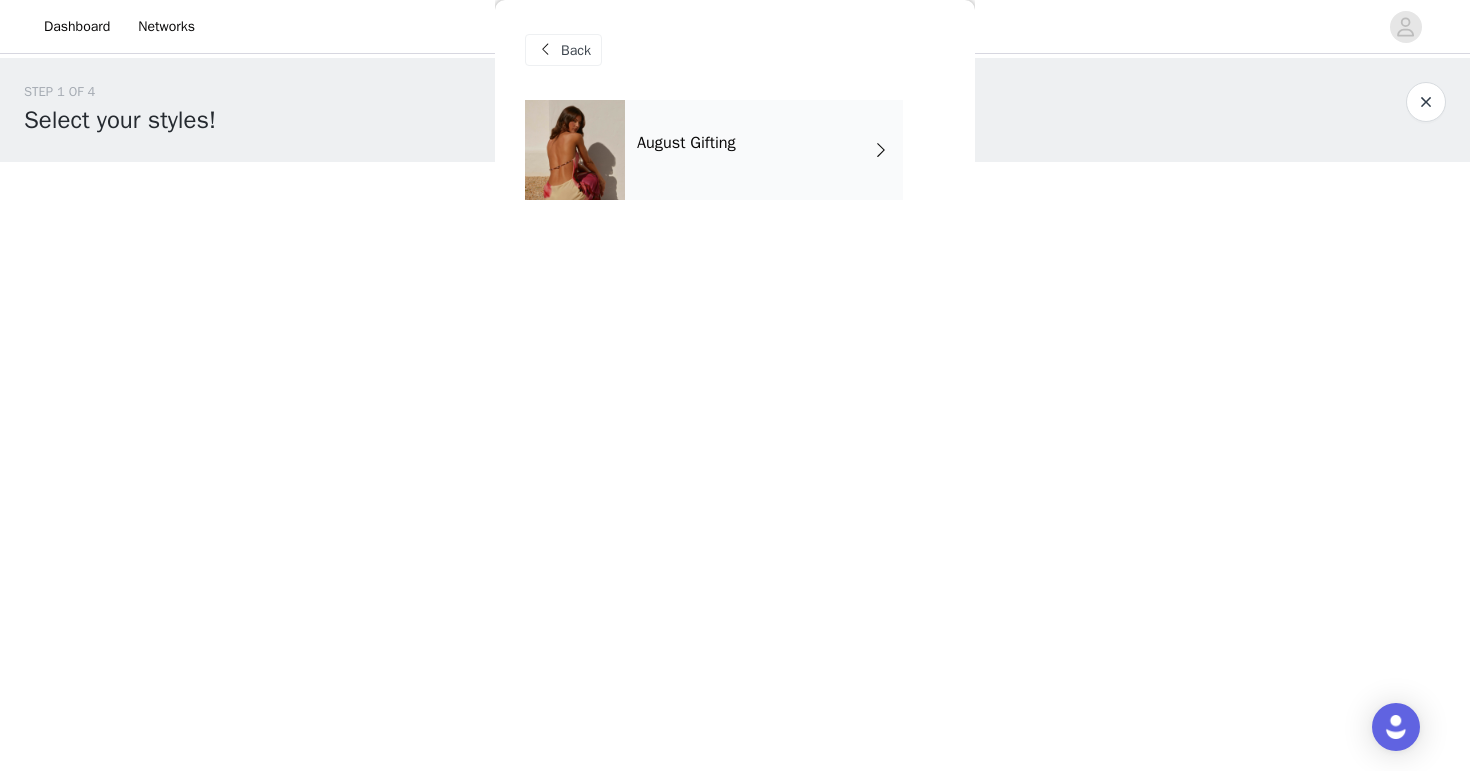 click on "August Gifting" at bounding box center [764, 150] 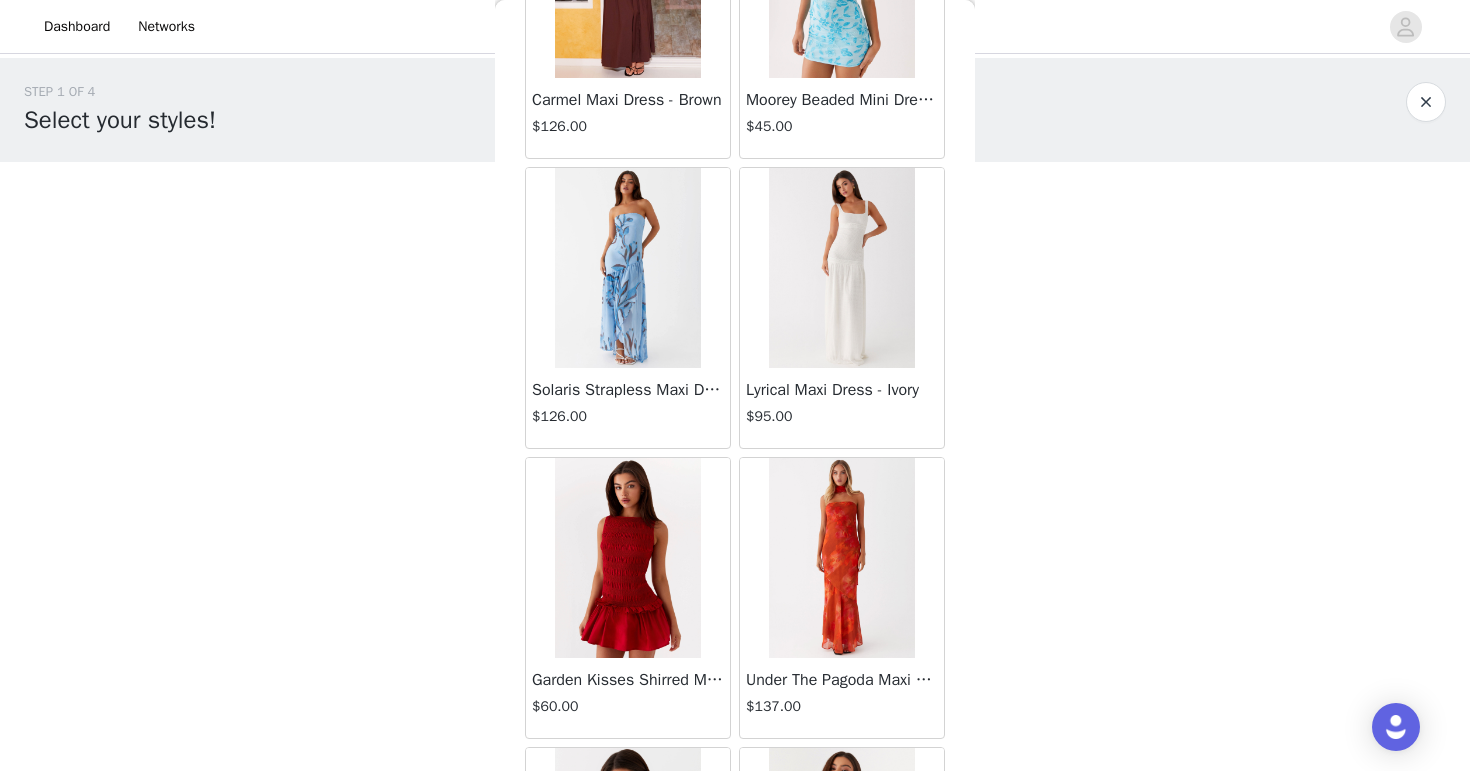 scroll, scrollTop: 2289, scrollLeft: 0, axis: vertical 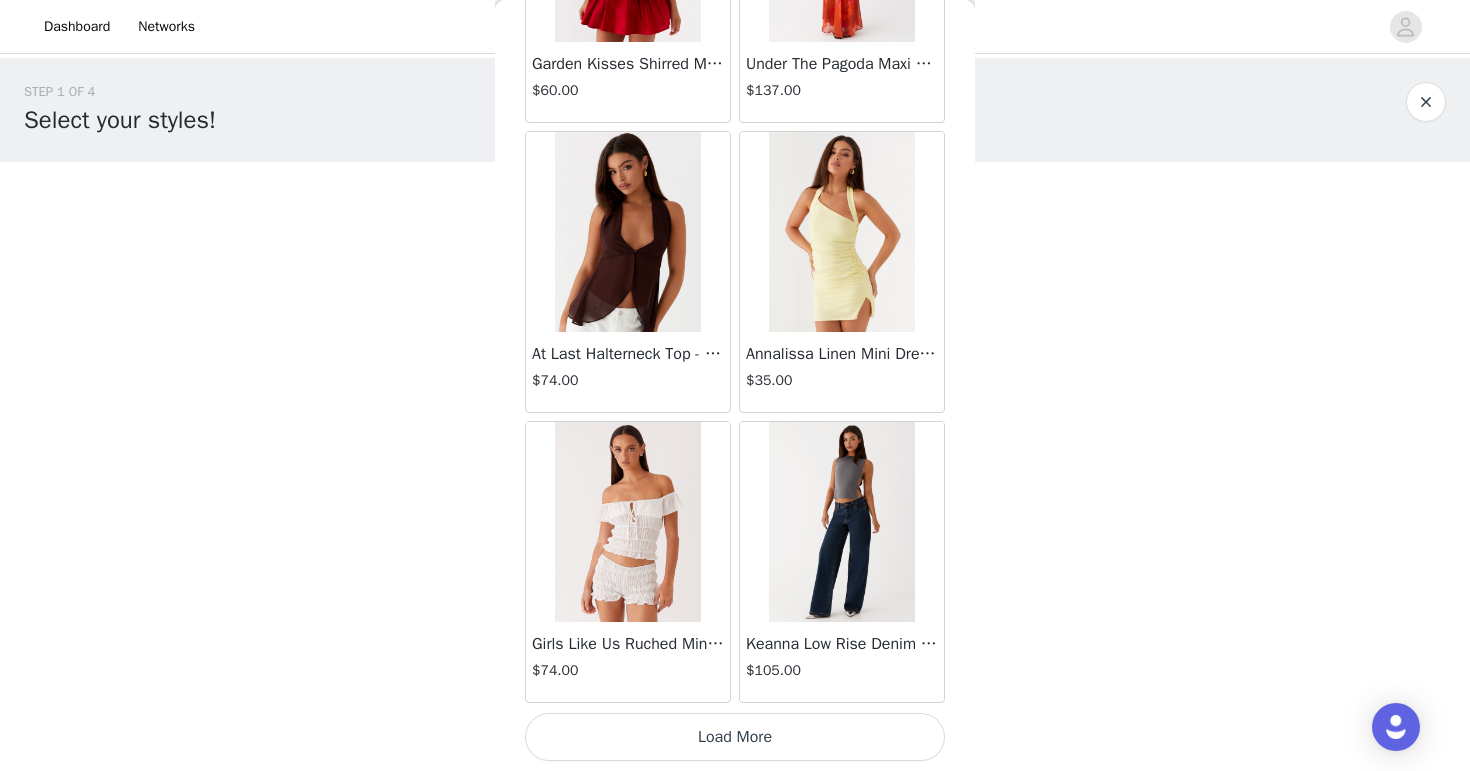 click on "Load More" at bounding box center (735, 737) 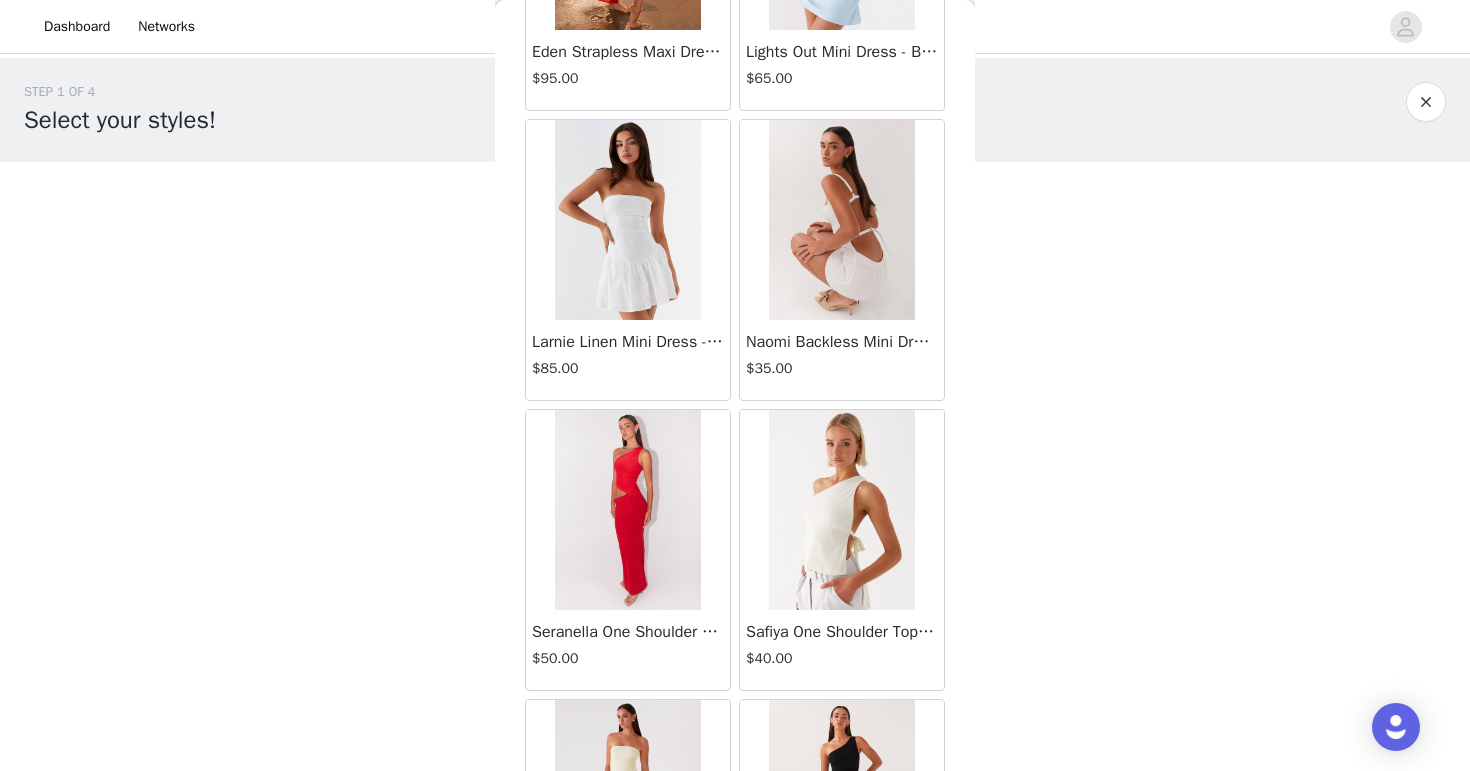 scroll, scrollTop: 5189, scrollLeft: 0, axis: vertical 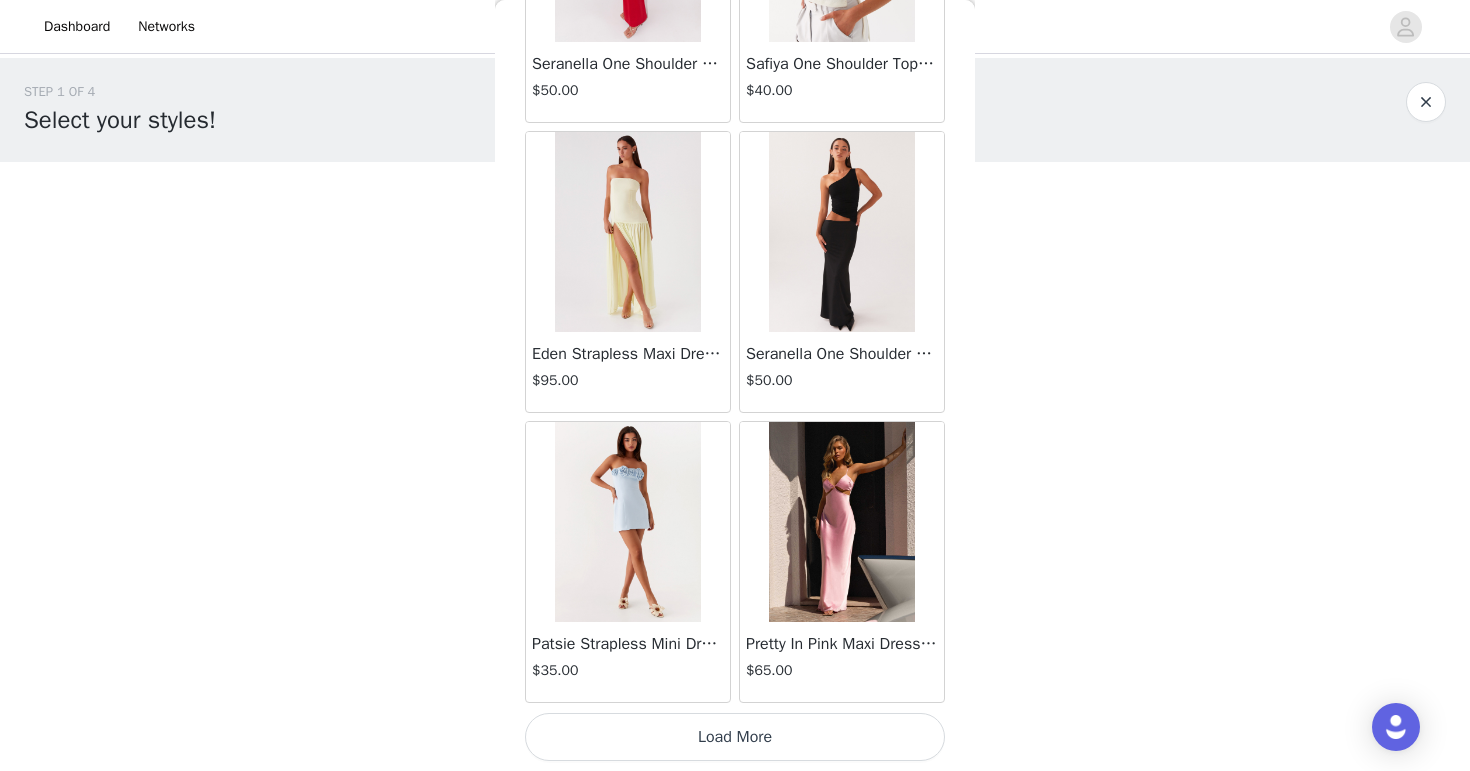click at bounding box center (842, 232) 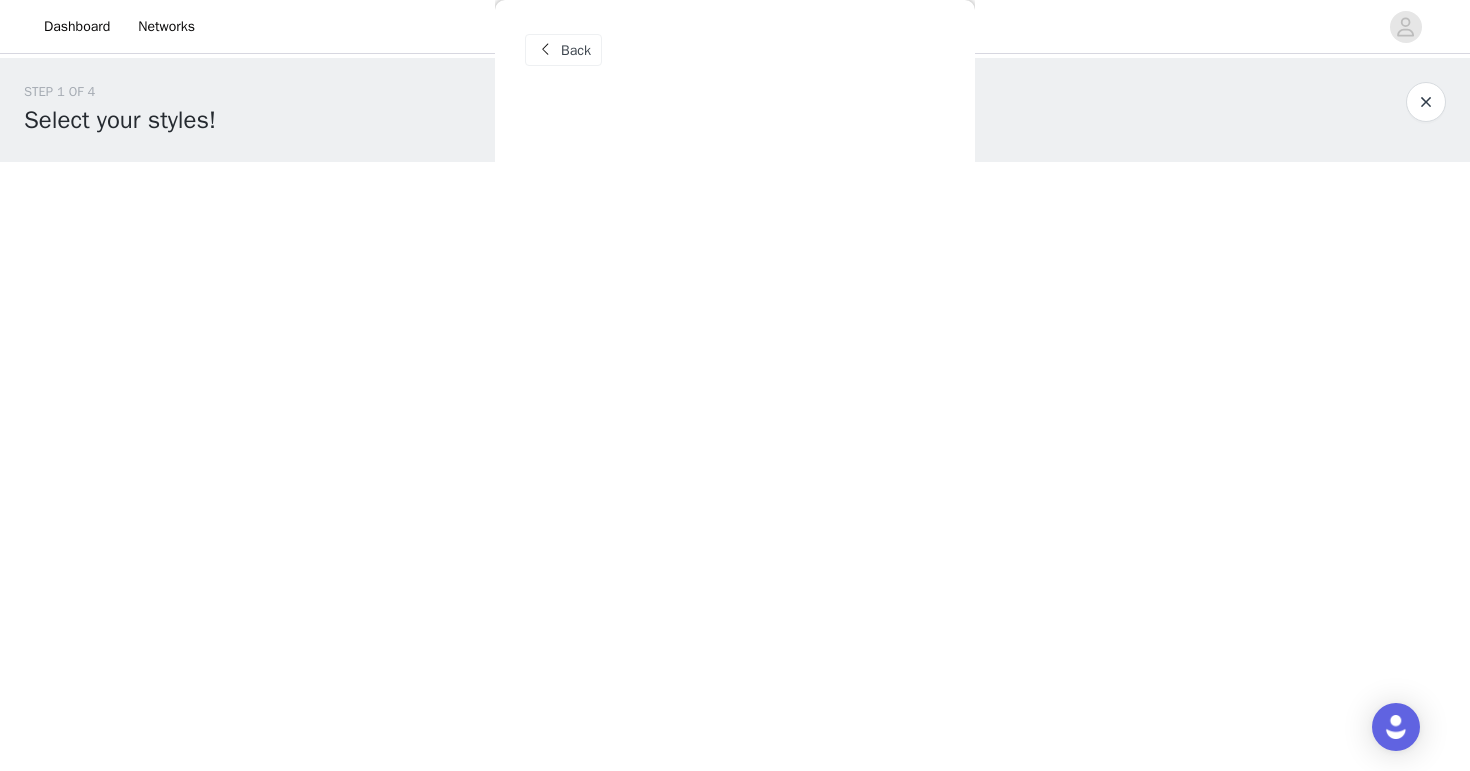scroll, scrollTop: 0, scrollLeft: 0, axis: both 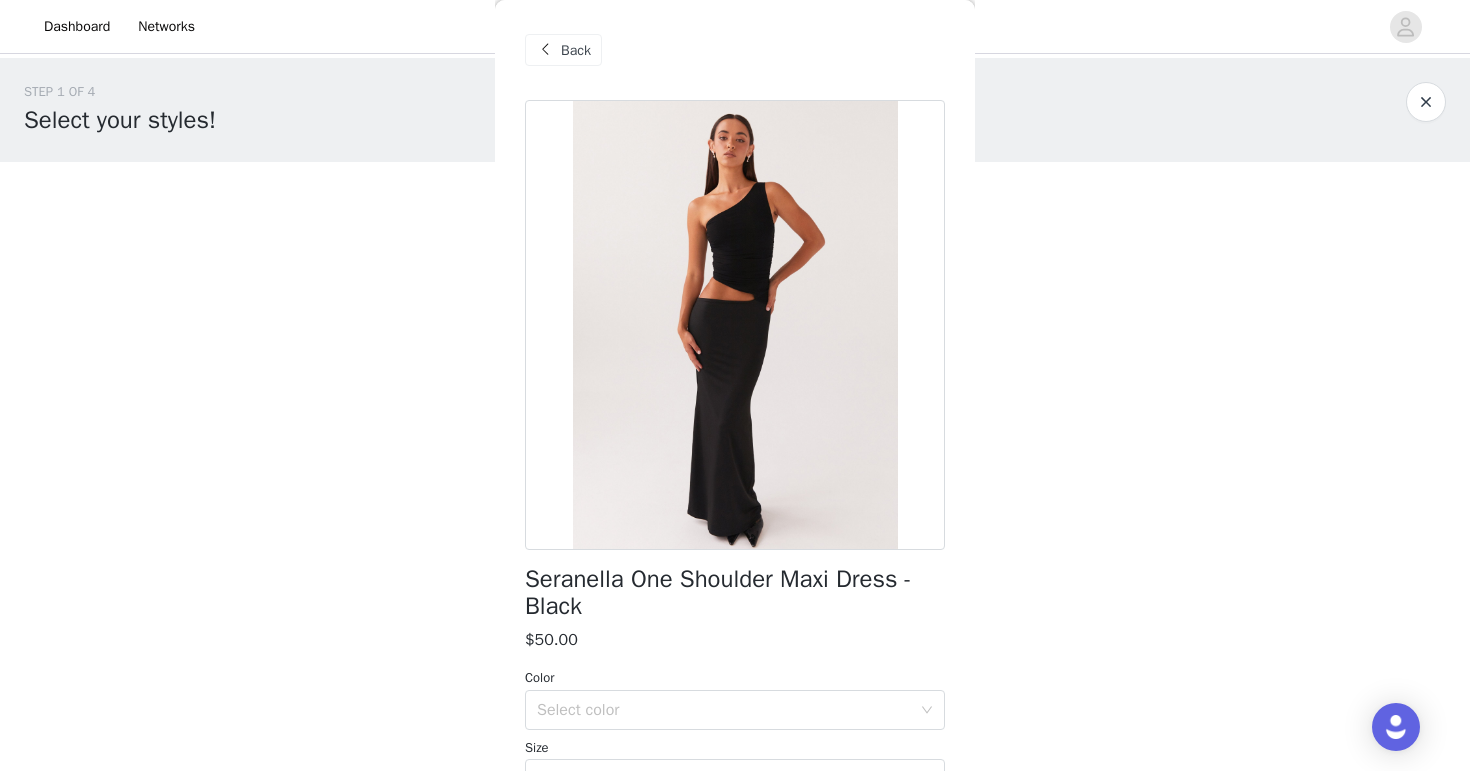 click at bounding box center (545, 50) 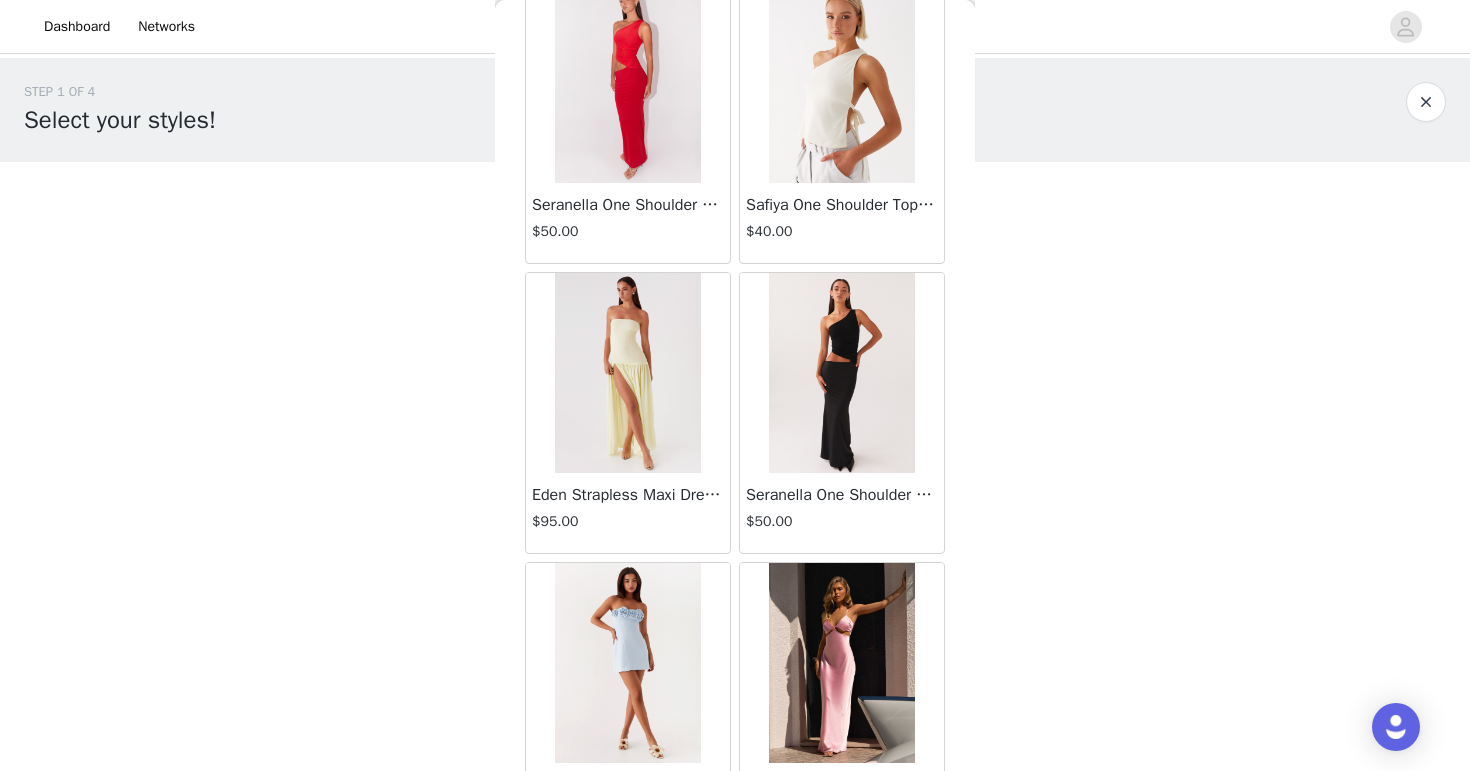 scroll, scrollTop: 5189, scrollLeft: 0, axis: vertical 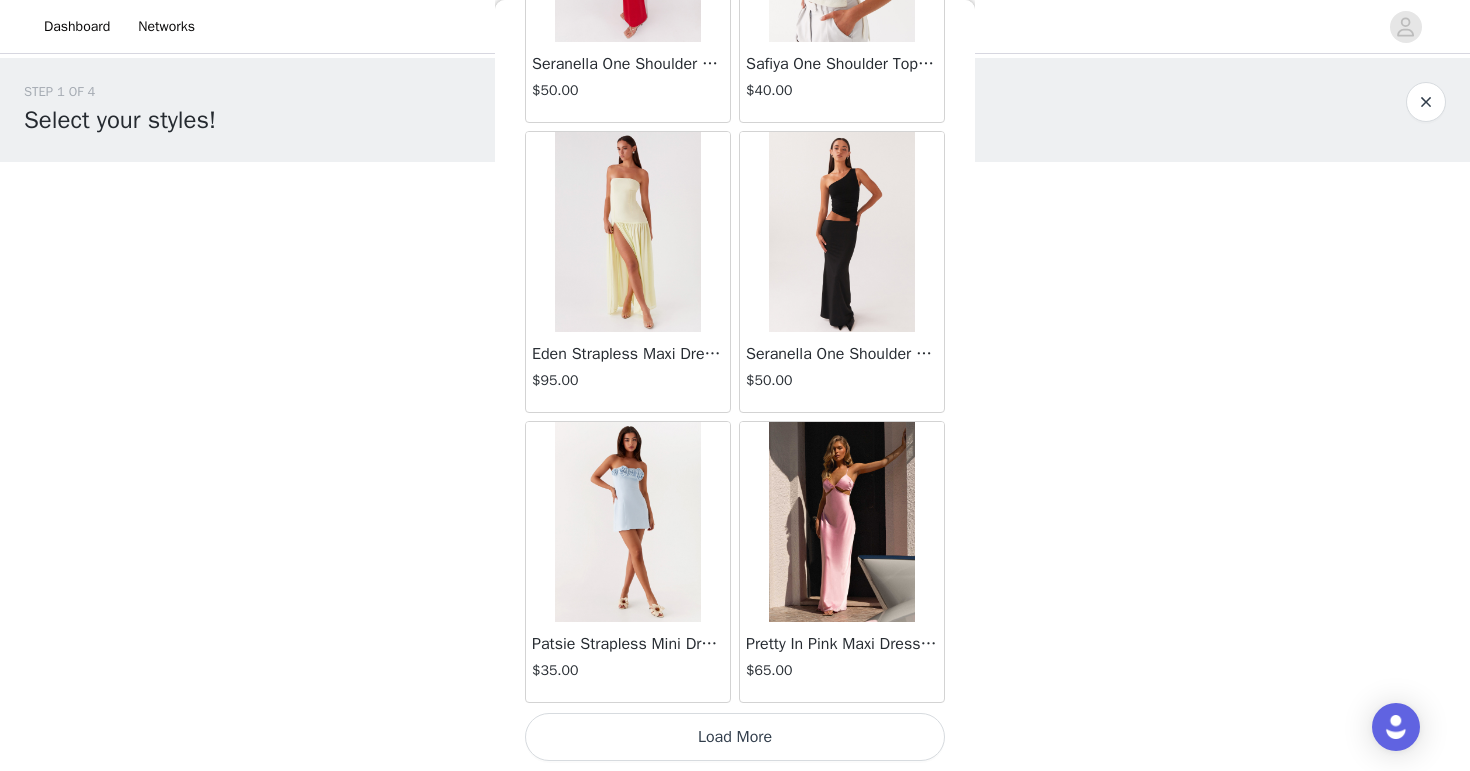 click on "Load More" at bounding box center [735, 737] 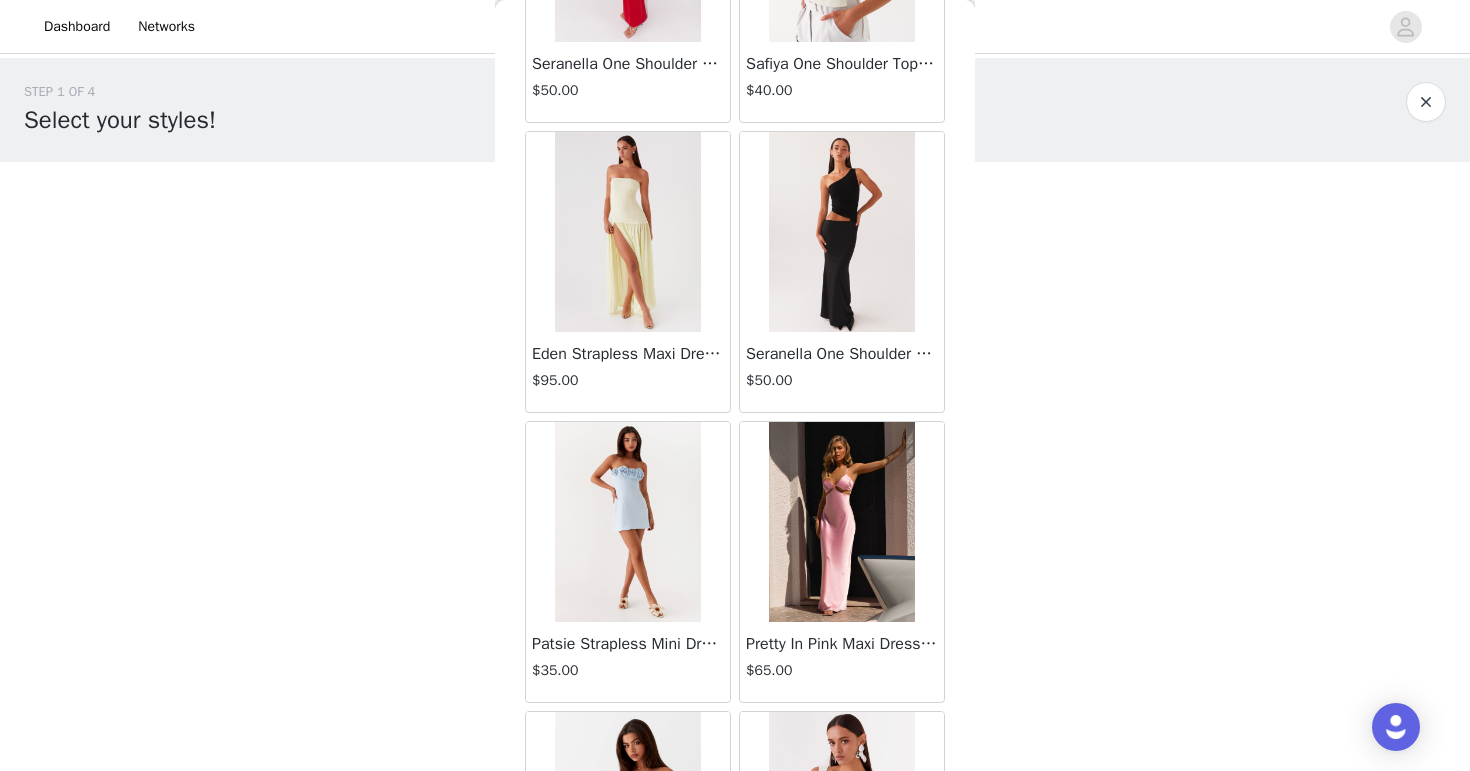 scroll, scrollTop: 8089, scrollLeft: 0, axis: vertical 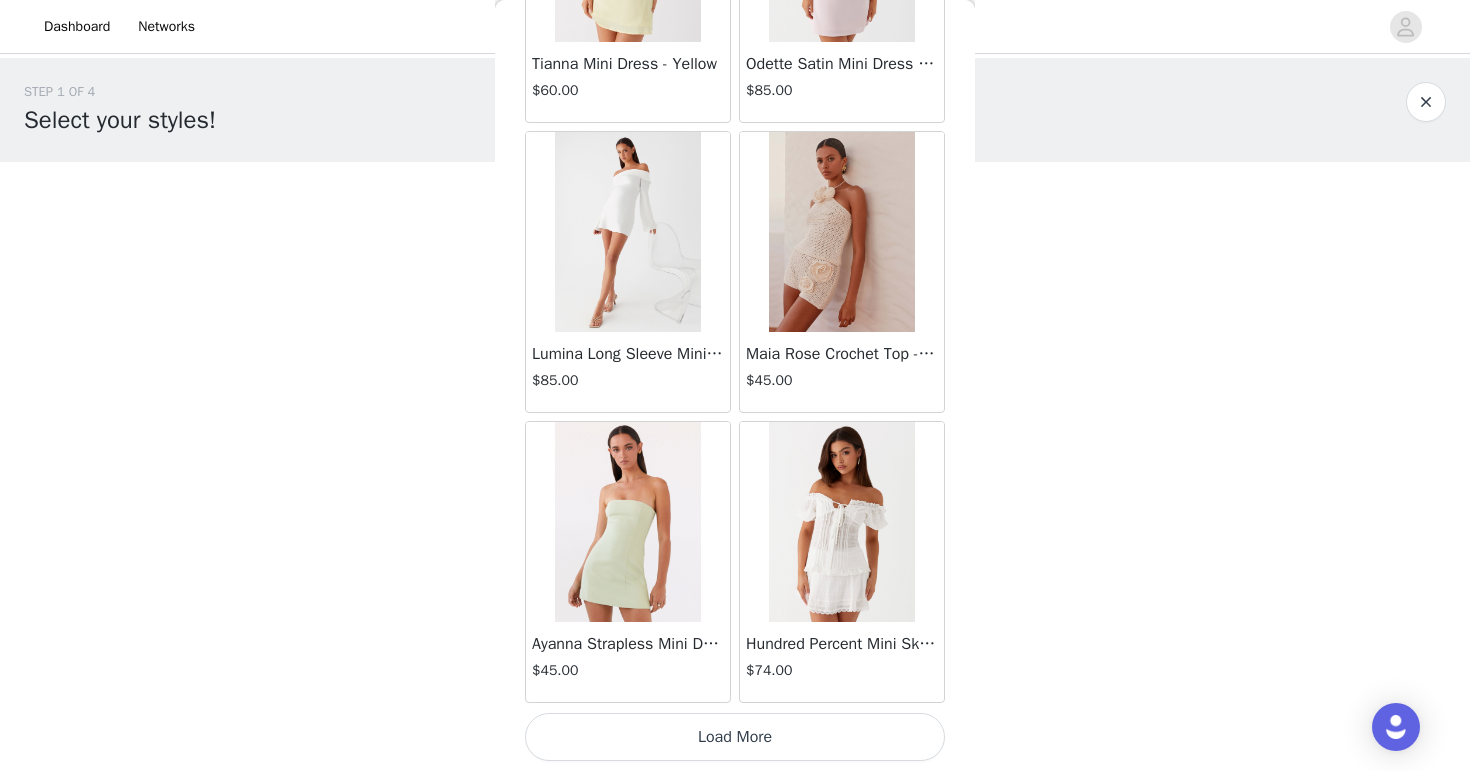 click on "Aullie Mini Dress - White   $60.00       Mira Halter Neck Mini Dress - Black   $85.00       Heavy Hearted Mini Dress - Yellow   $85.00       Hundred Percent Puff Sleeve Top - White   $105.00       Love Seeker Corset Mini Dress - Red   $45.00       Cherish You Buckle Top - Red   $30.00       Ayla Satin Mini Dress - Yellow   $105.00       Rudy Tube Top - Ivory   $30.00       Keira Linen Mini Dress - White   $105.00       Not One Time Knit Mini Dress - Red   $35.00       Carmel Maxi Dress - Brown   $126.00       Moorey Beaded Mini Dress - Blue   $45.00       Solaris Strapless Maxi Dress - Blue Floral   $126.00       Lyrical Maxi Dress - Ivory   $95.00       Garden Kisses Shirred Mini Dress - Red   $60.00       Under The Pagoda Maxi Dress - Amber   $137.00       At Last Halterneck Top - Brown   $74.00       Annalissa Linen Mini Dress - Yellow   $35.00       Girls Like Us Ruched Mini Shorts - White   $74.00       Keanna Low Rise Denim Jeans - Washed Denim   $105.00       Jocelyn Maxi Dress - Sage   $95.00" at bounding box center (735, -3611) 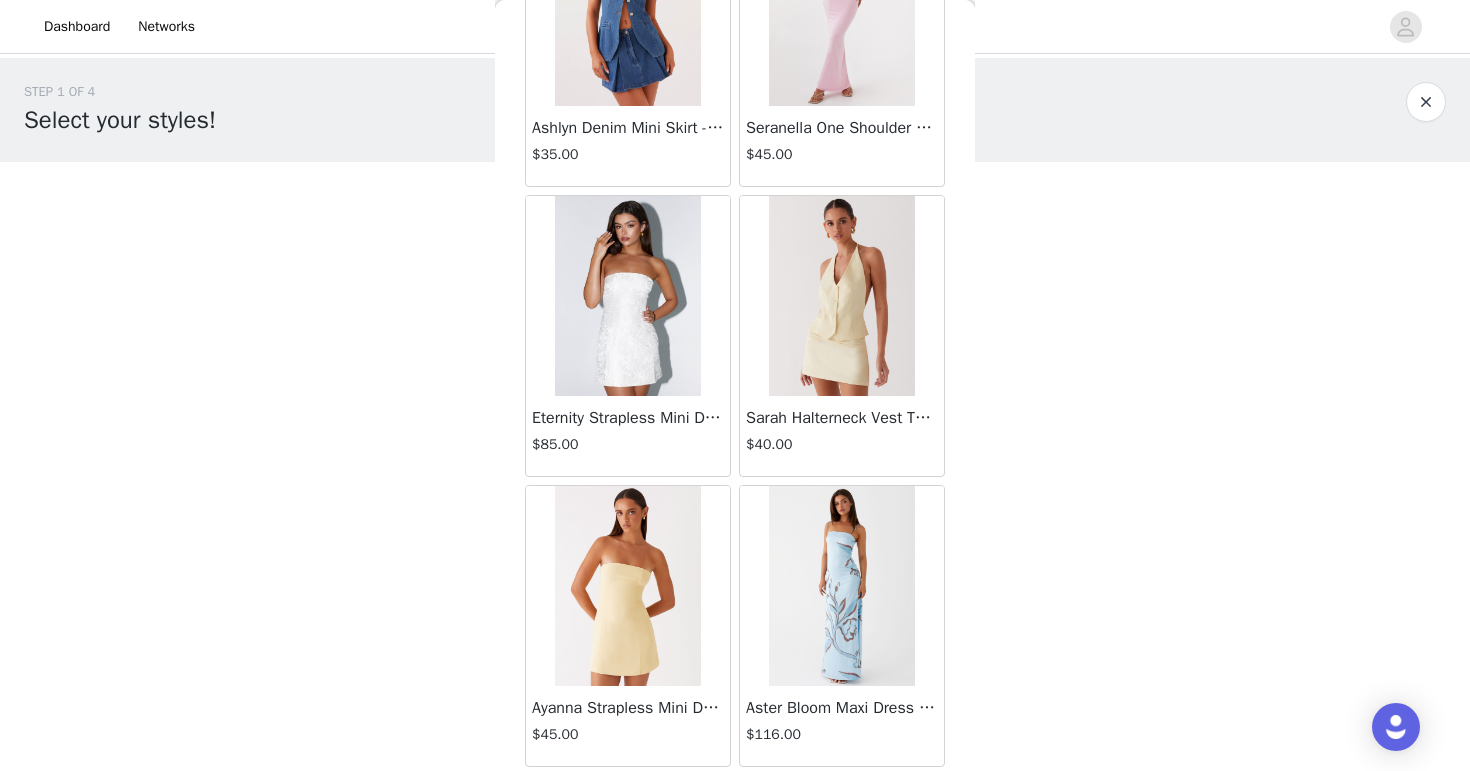 scroll, scrollTop: 10980, scrollLeft: 0, axis: vertical 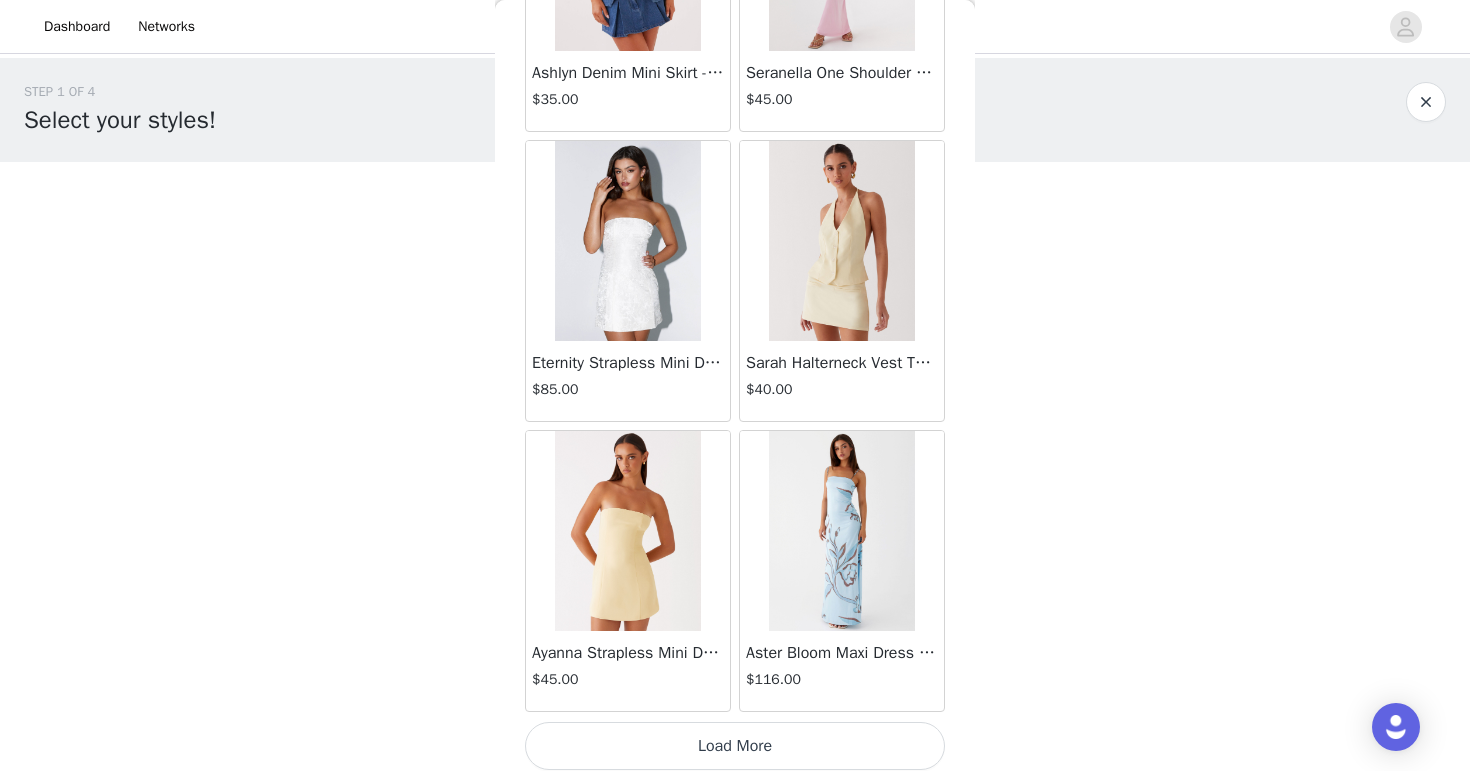 click on "Load More" at bounding box center [735, 746] 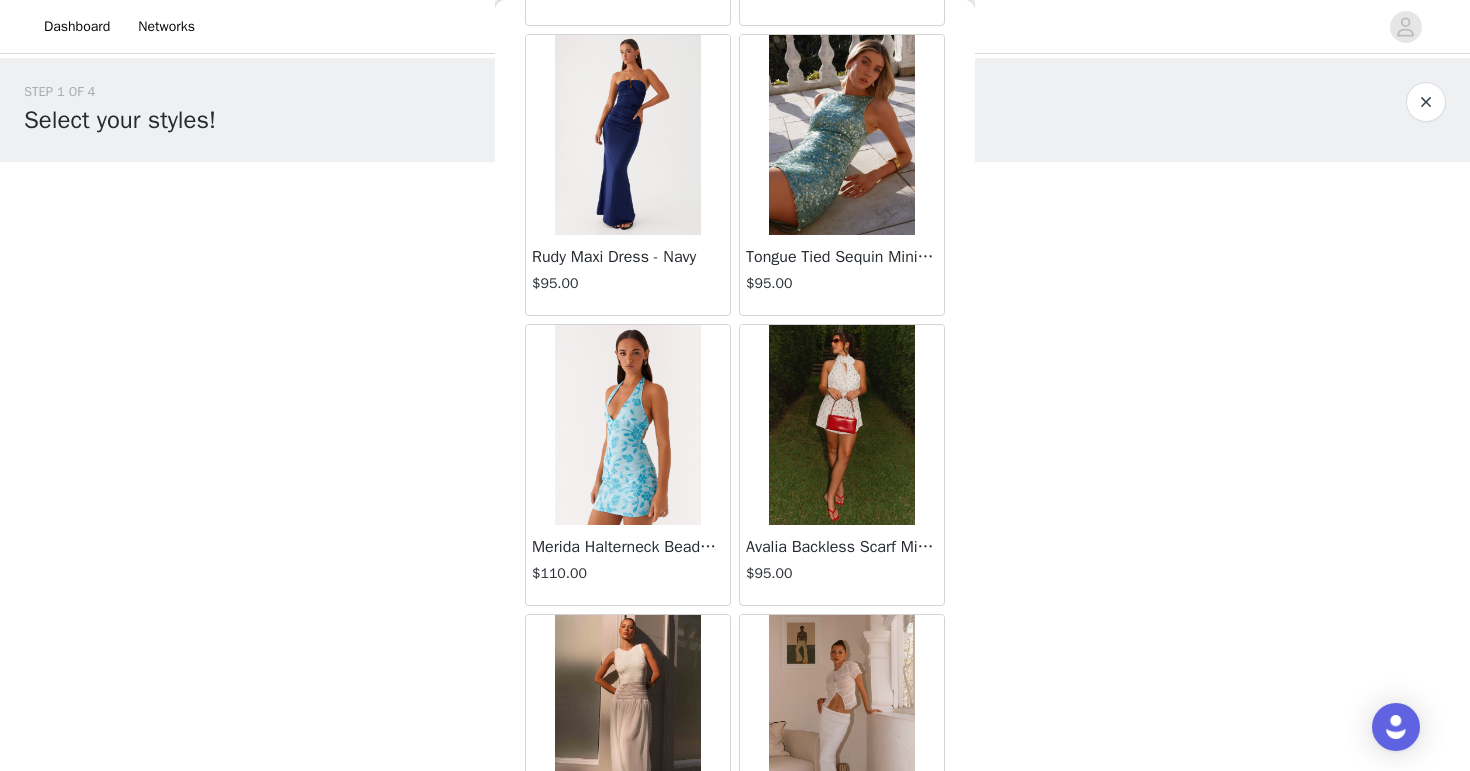 scroll, scrollTop: 13889, scrollLeft: 0, axis: vertical 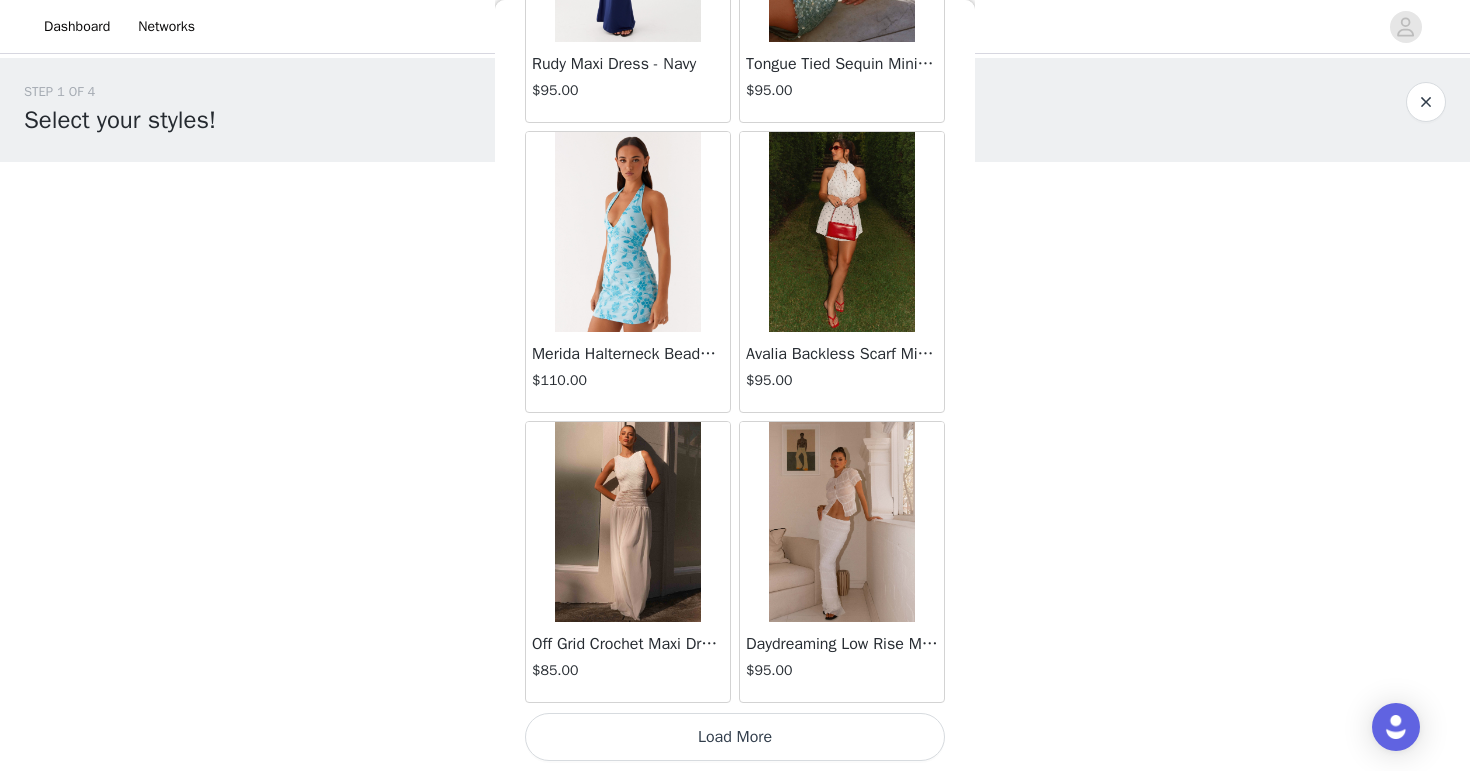click on "Load More" at bounding box center [735, 737] 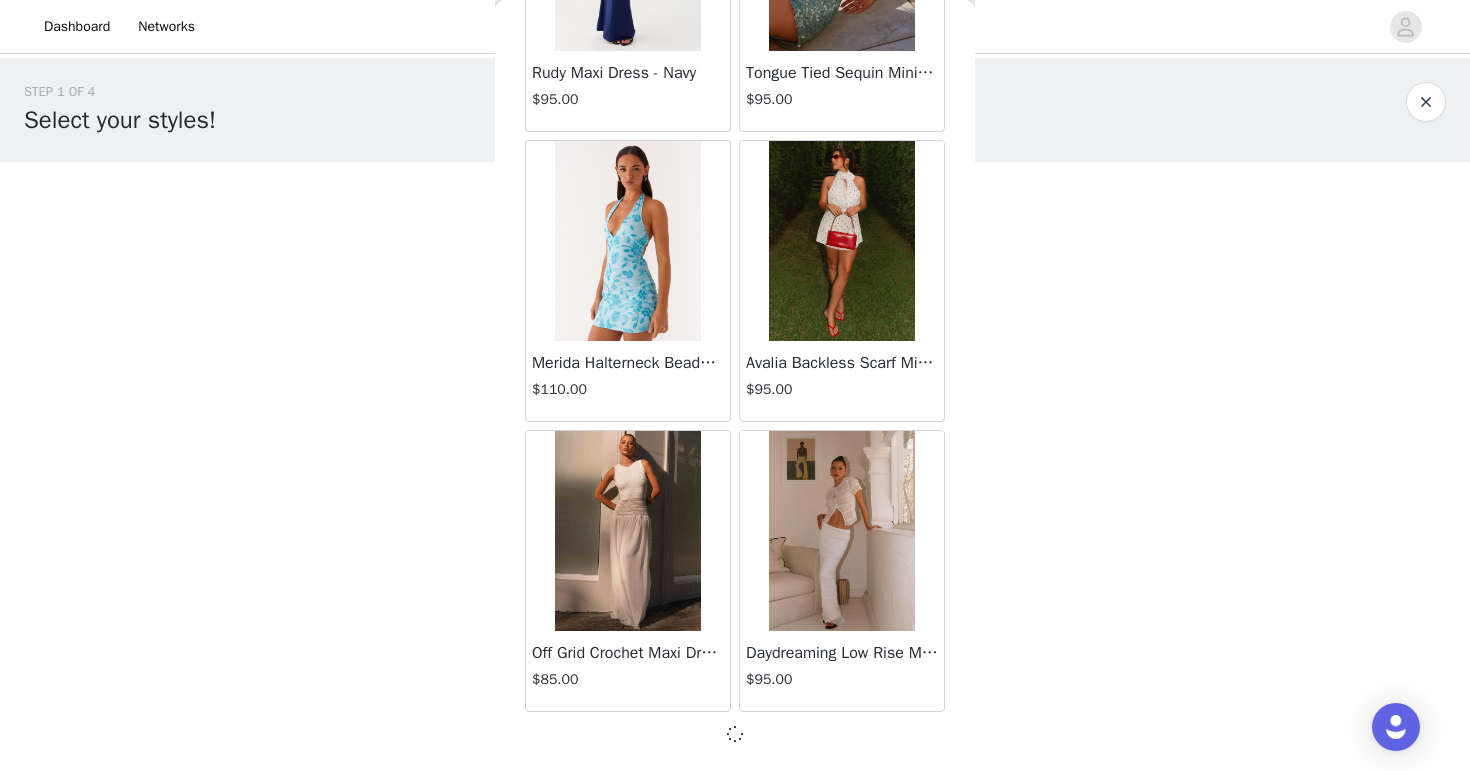 scroll, scrollTop: 13880, scrollLeft: 0, axis: vertical 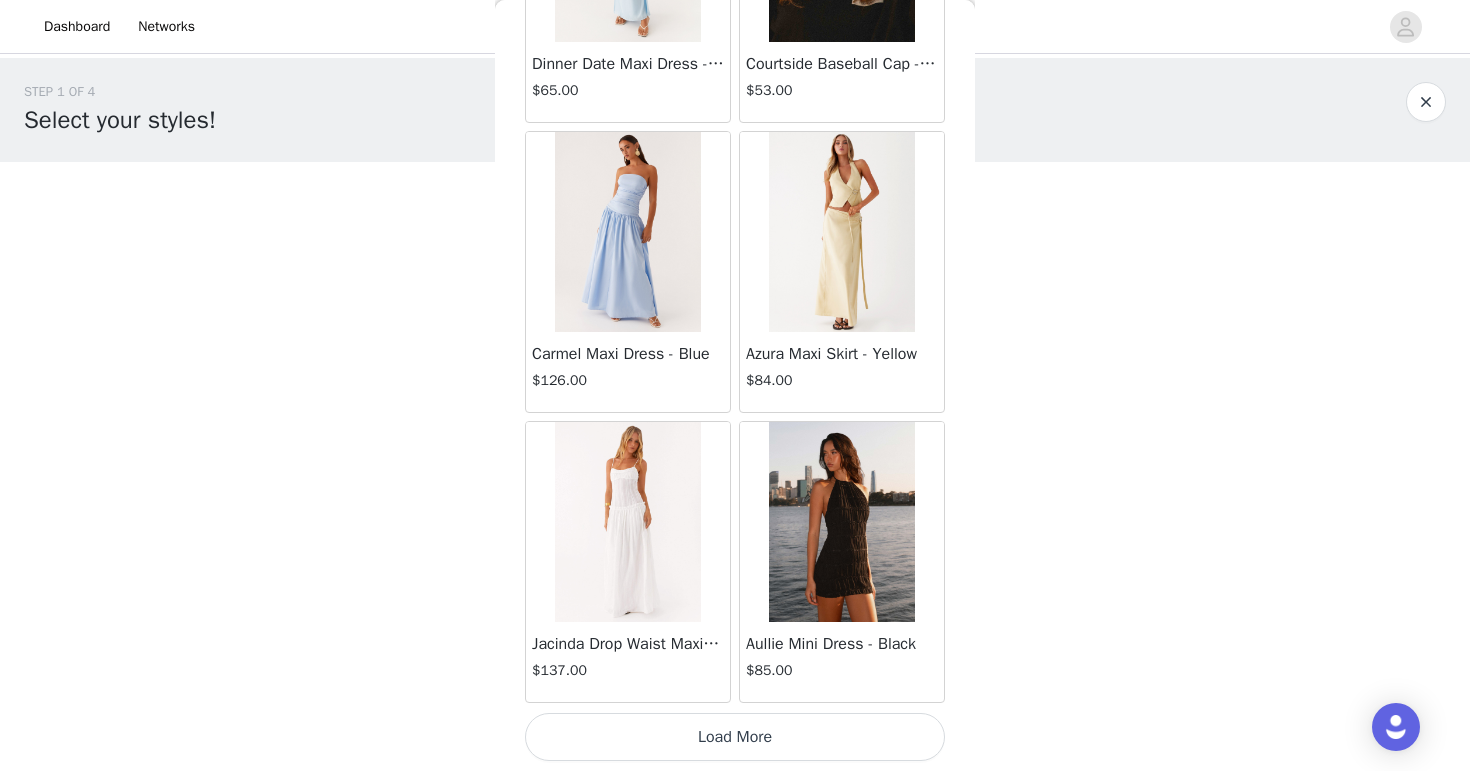 click on "Load More" at bounding box center [735, 737] 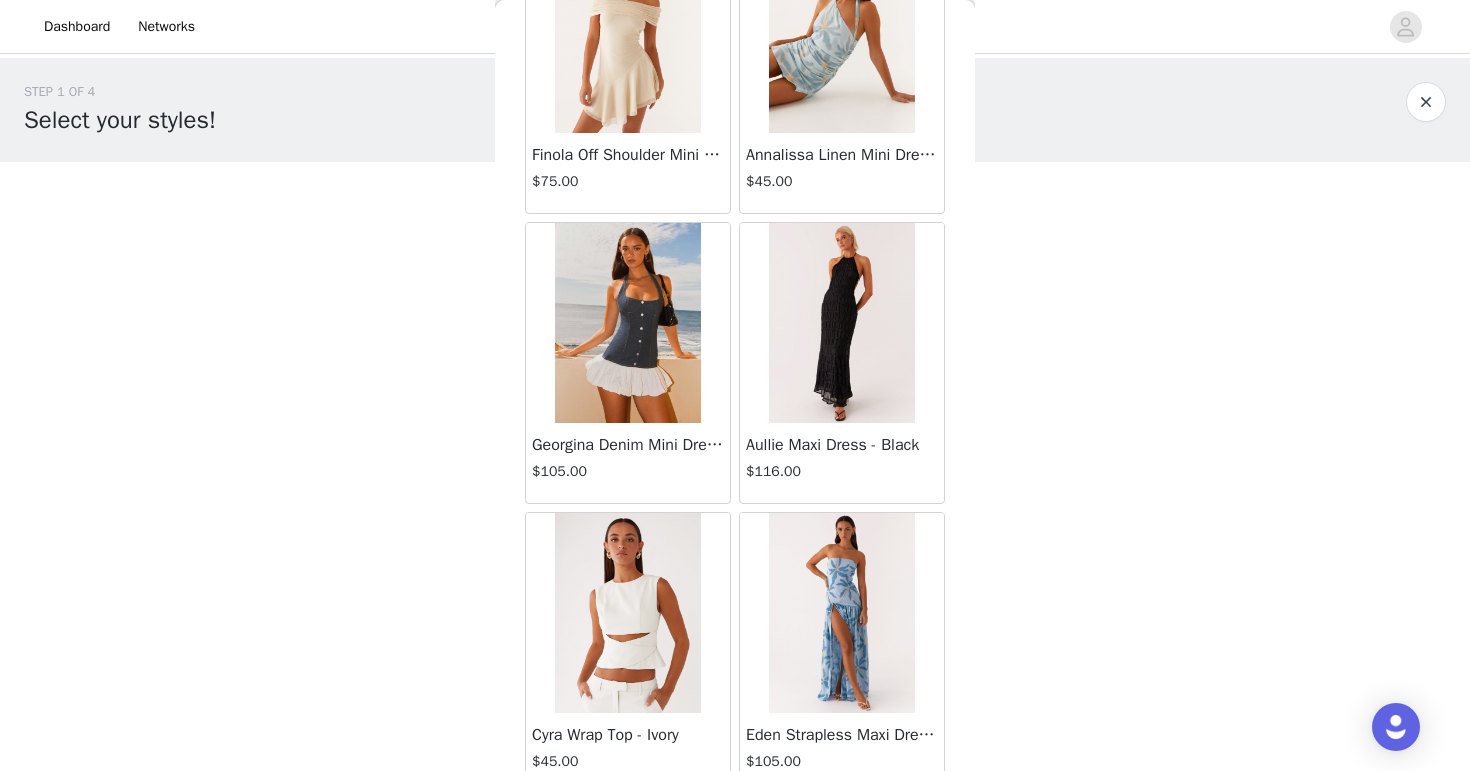 scroll, scrollTop: 19689, scrollLeft: 0, axis: vertical 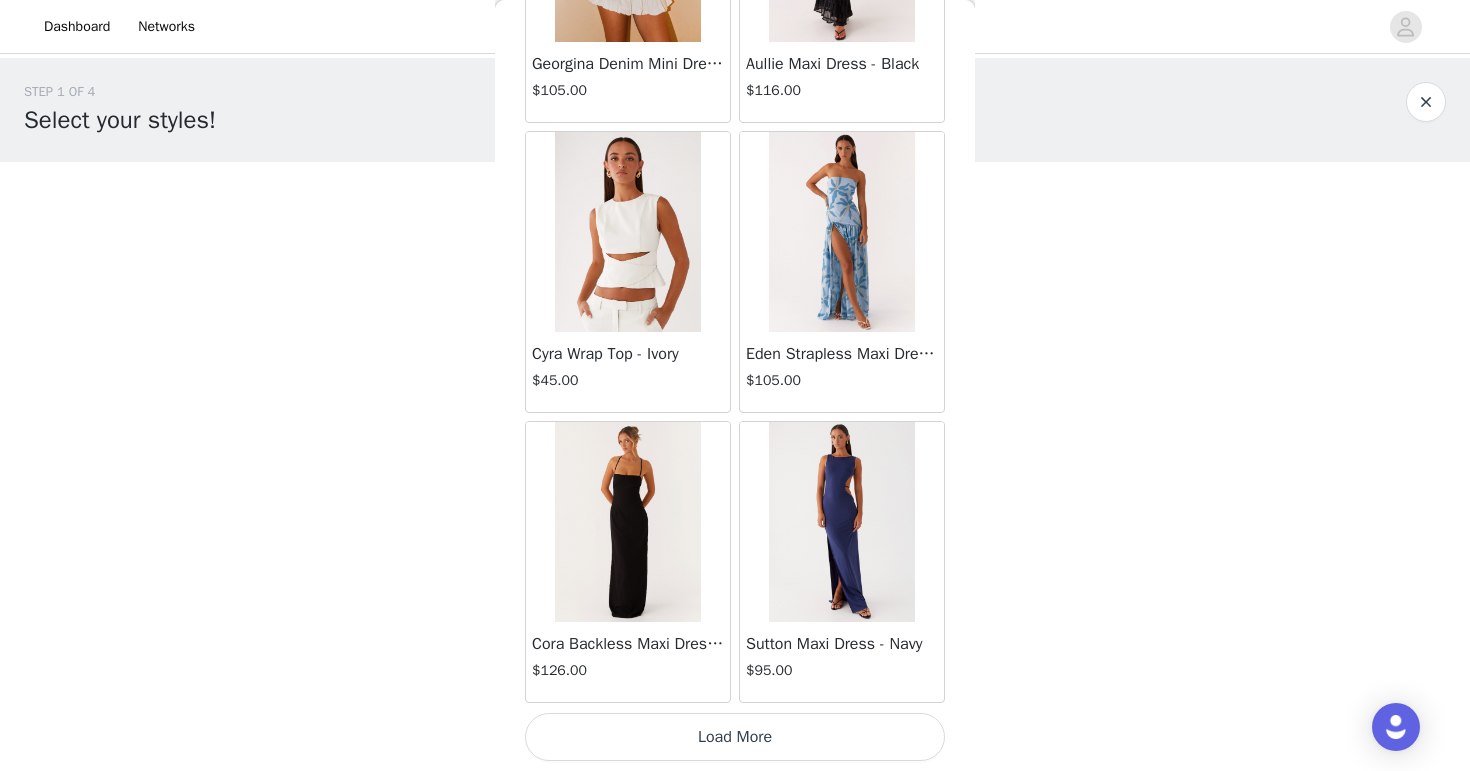 click on "Load More" at bounding box center [735, 737] 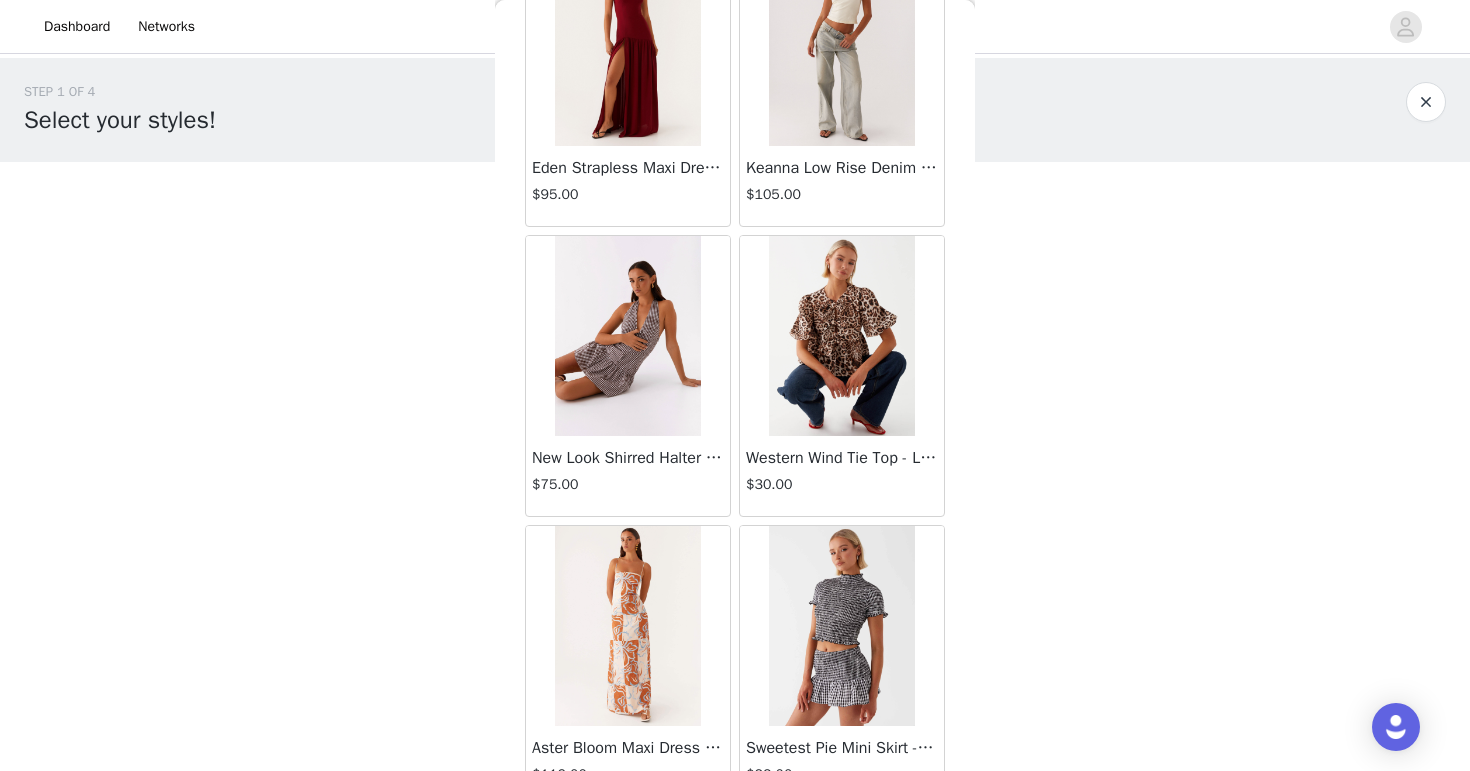 scroll, scrollTop: 22589, scrollLeft: 0, axis: vertical 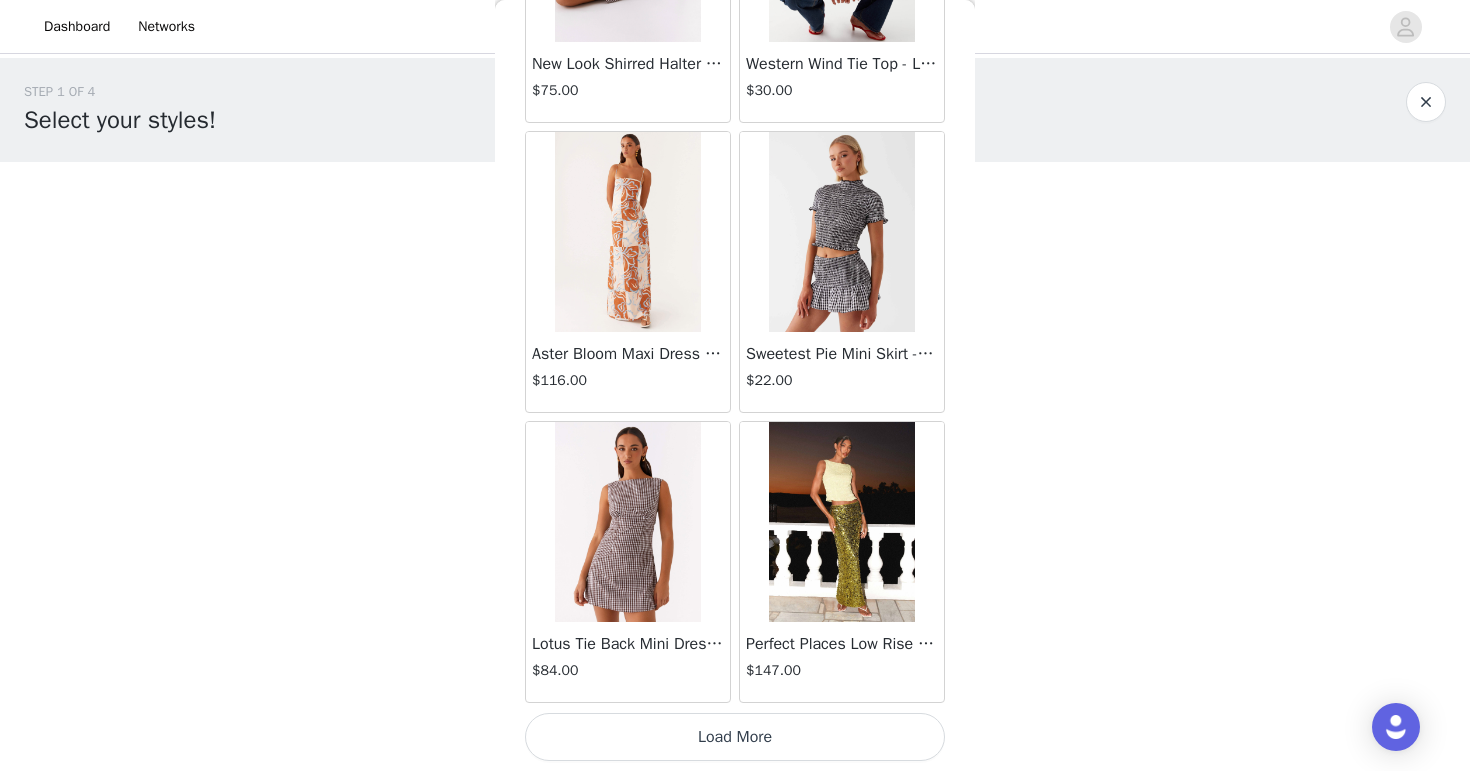 click on "Load More" at bounding box center (735, 737) 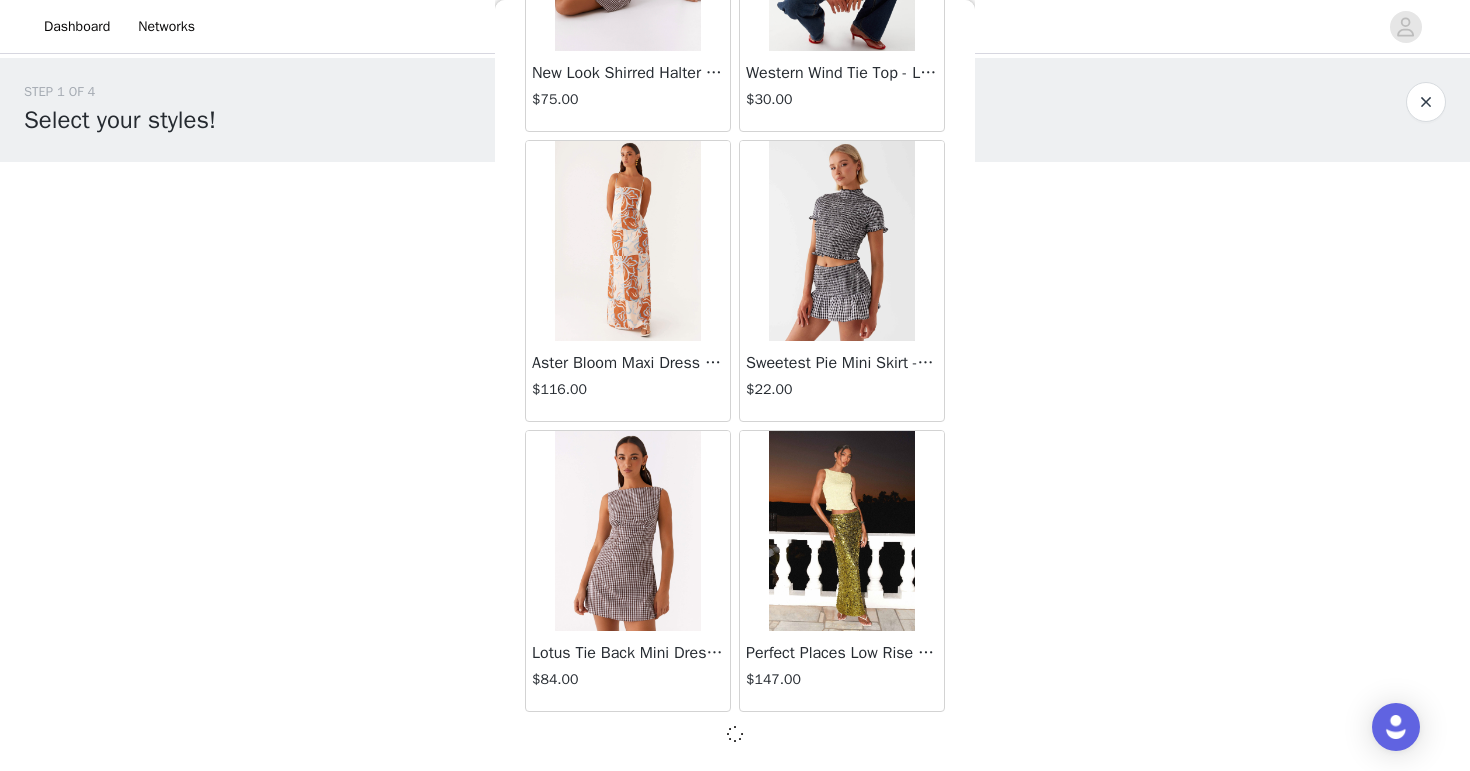 click at bounding box center (735, 734) 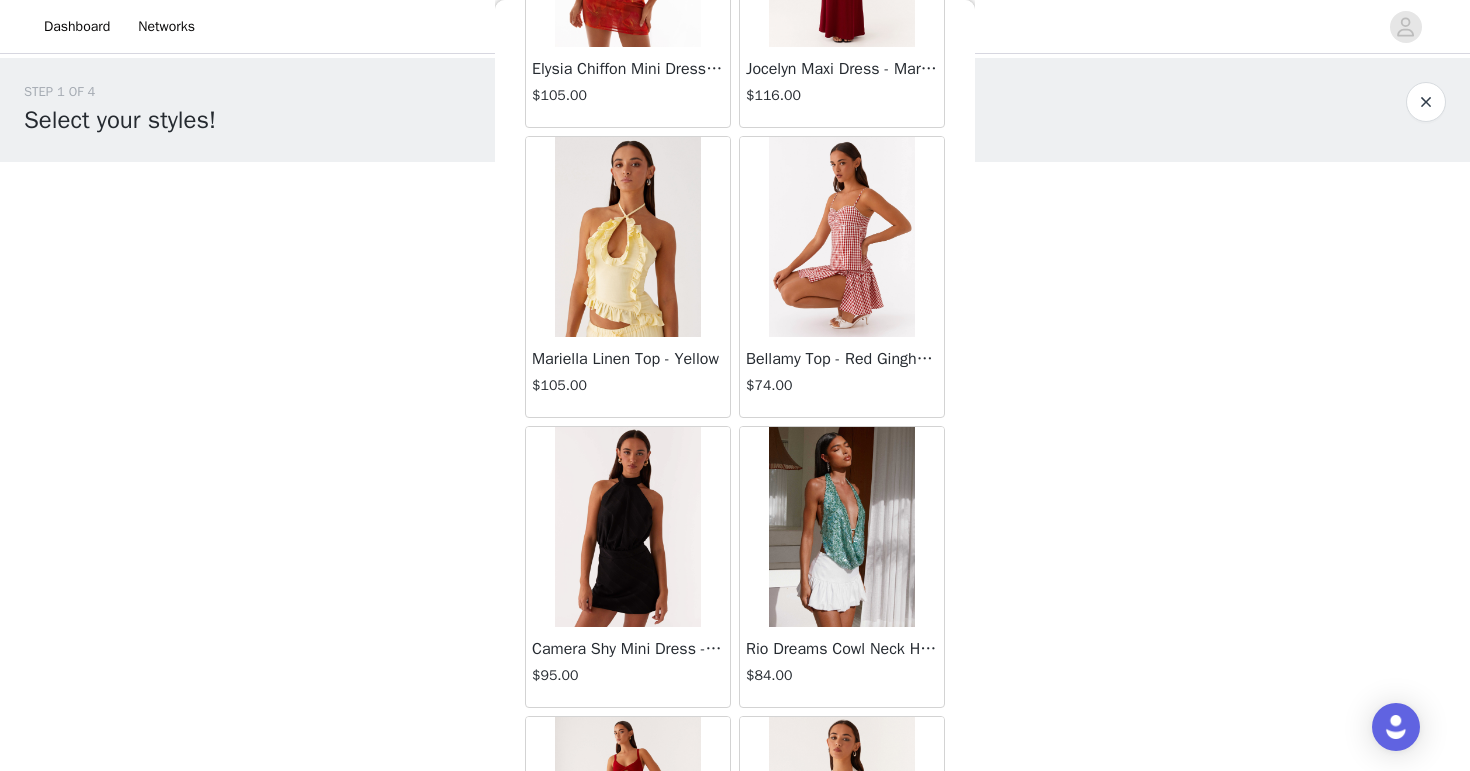 scroll, scrollTop: 25489, scrollLeft: 0, axis: vertical 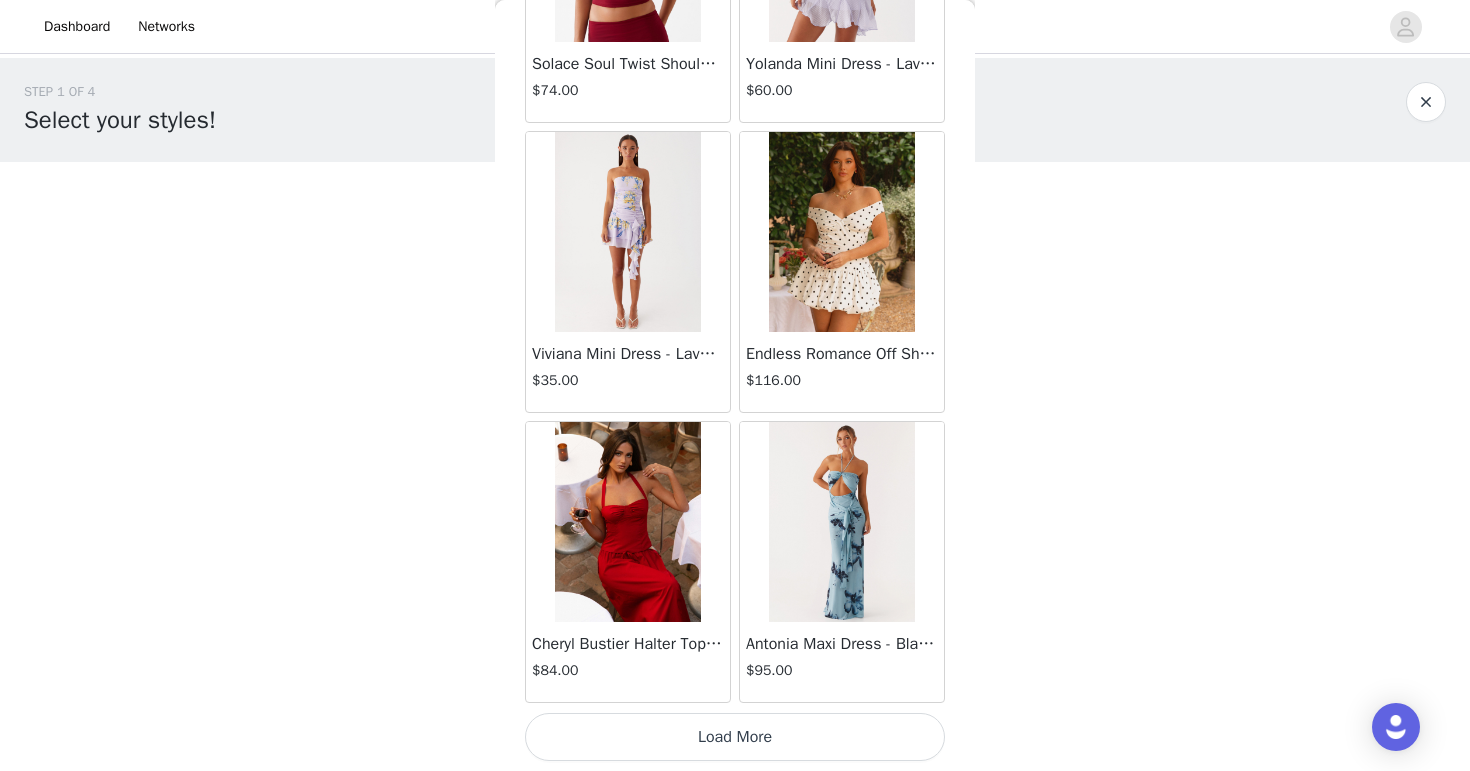 click on "Load More" at bounding box center (735, 737) 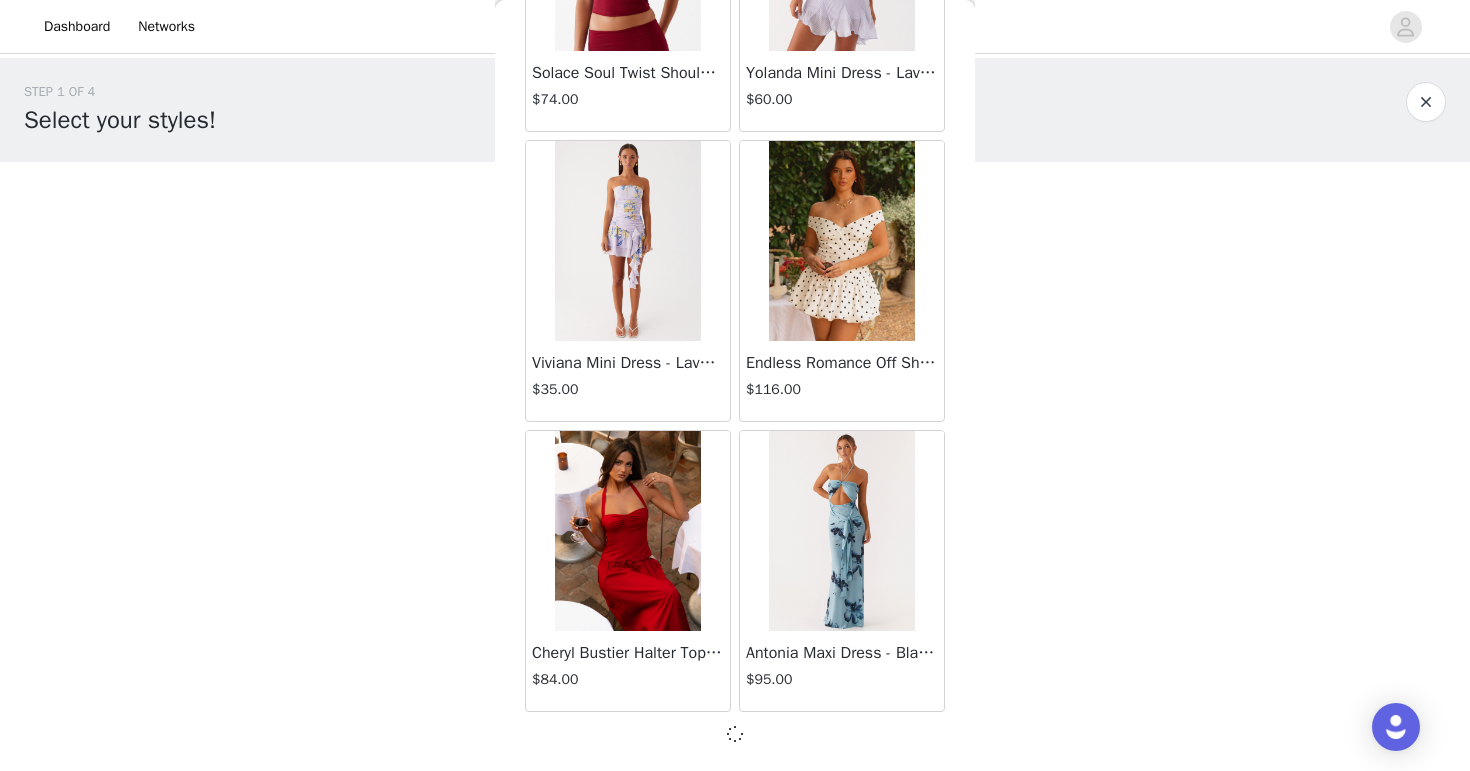 scroll, scrollTop: 25480, scrollLeft: 0, axis: vertical 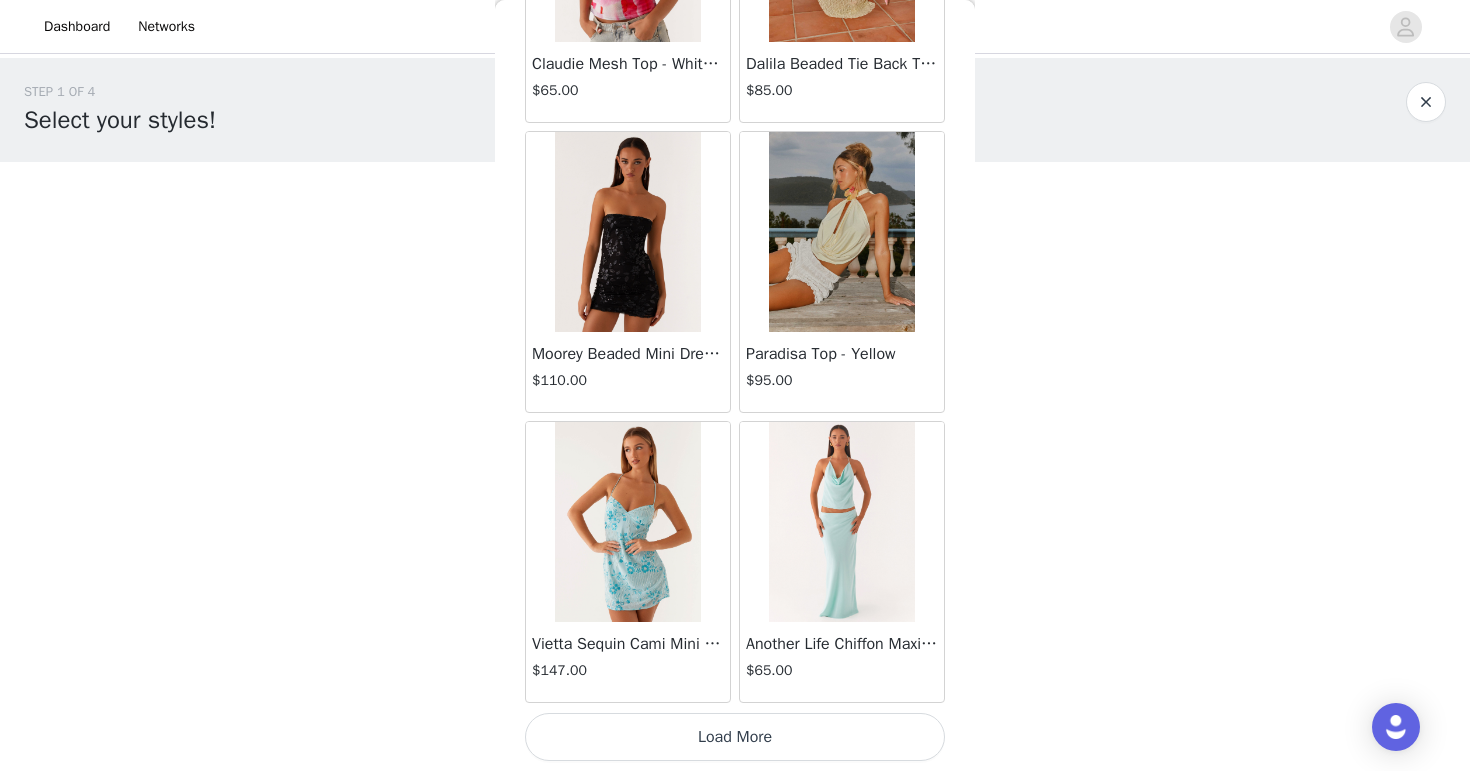 click on "Load More" at bounding box center [735, 737] 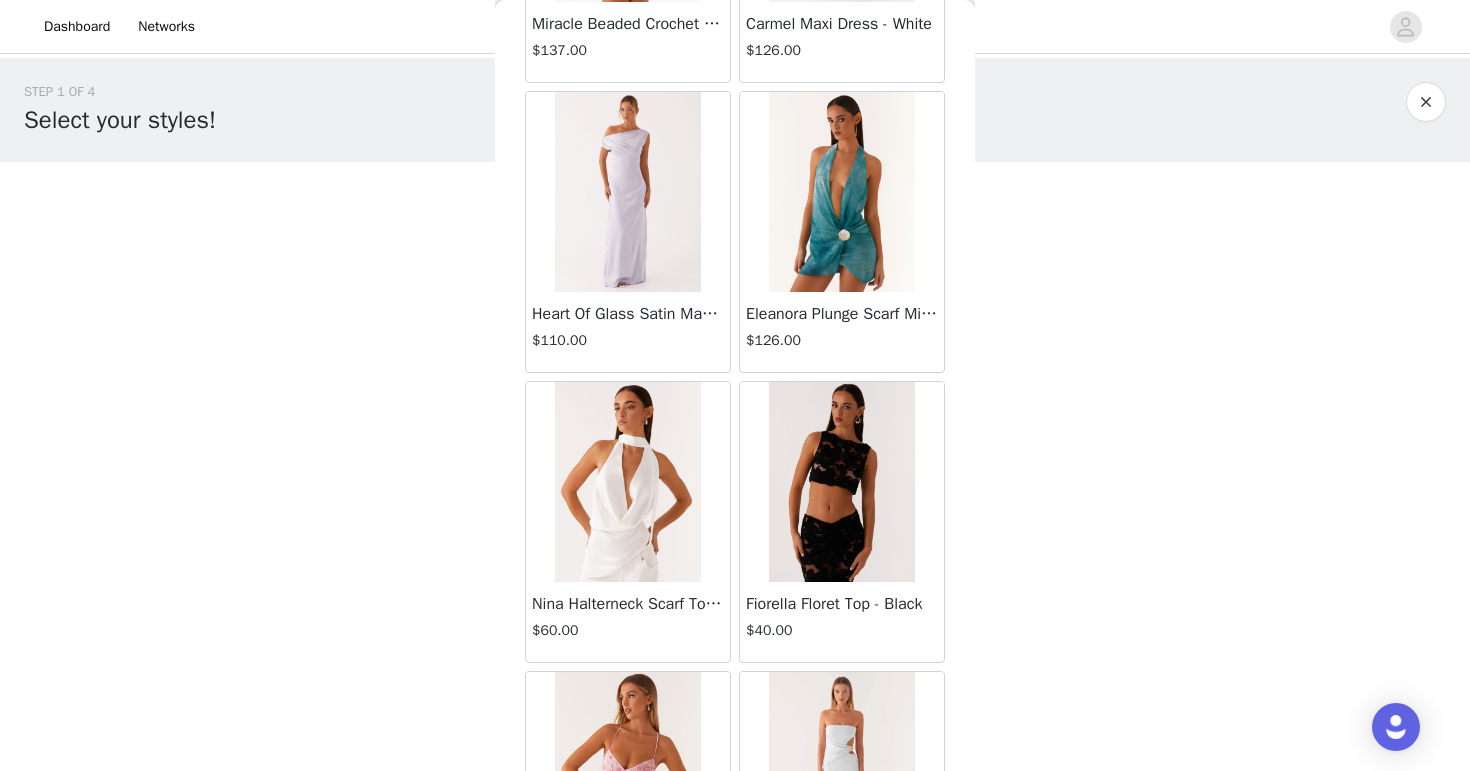 scroll, scrollTop: 31289, scrollLeft: 0, axis: vertical 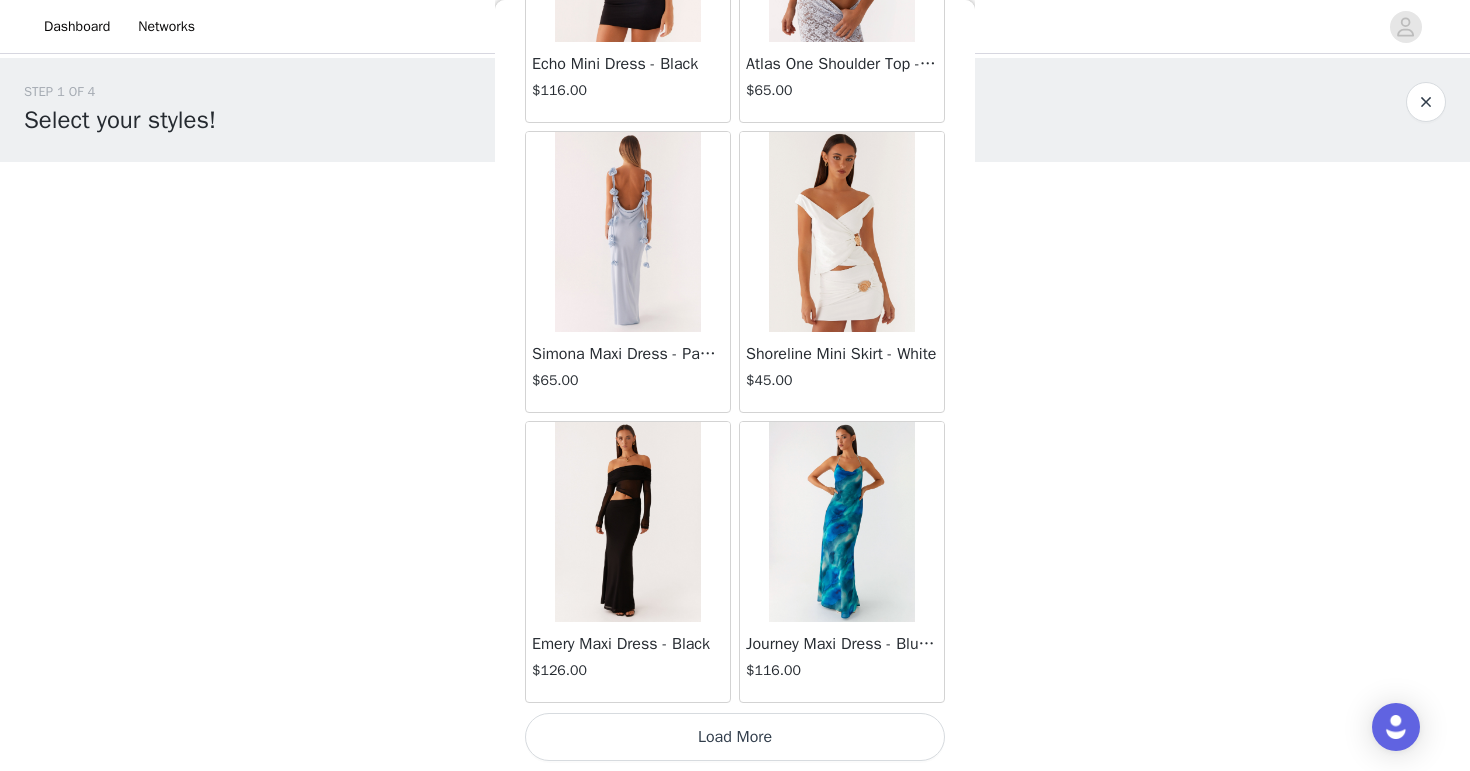 click on "Load More" at bounding box center [735, 737] 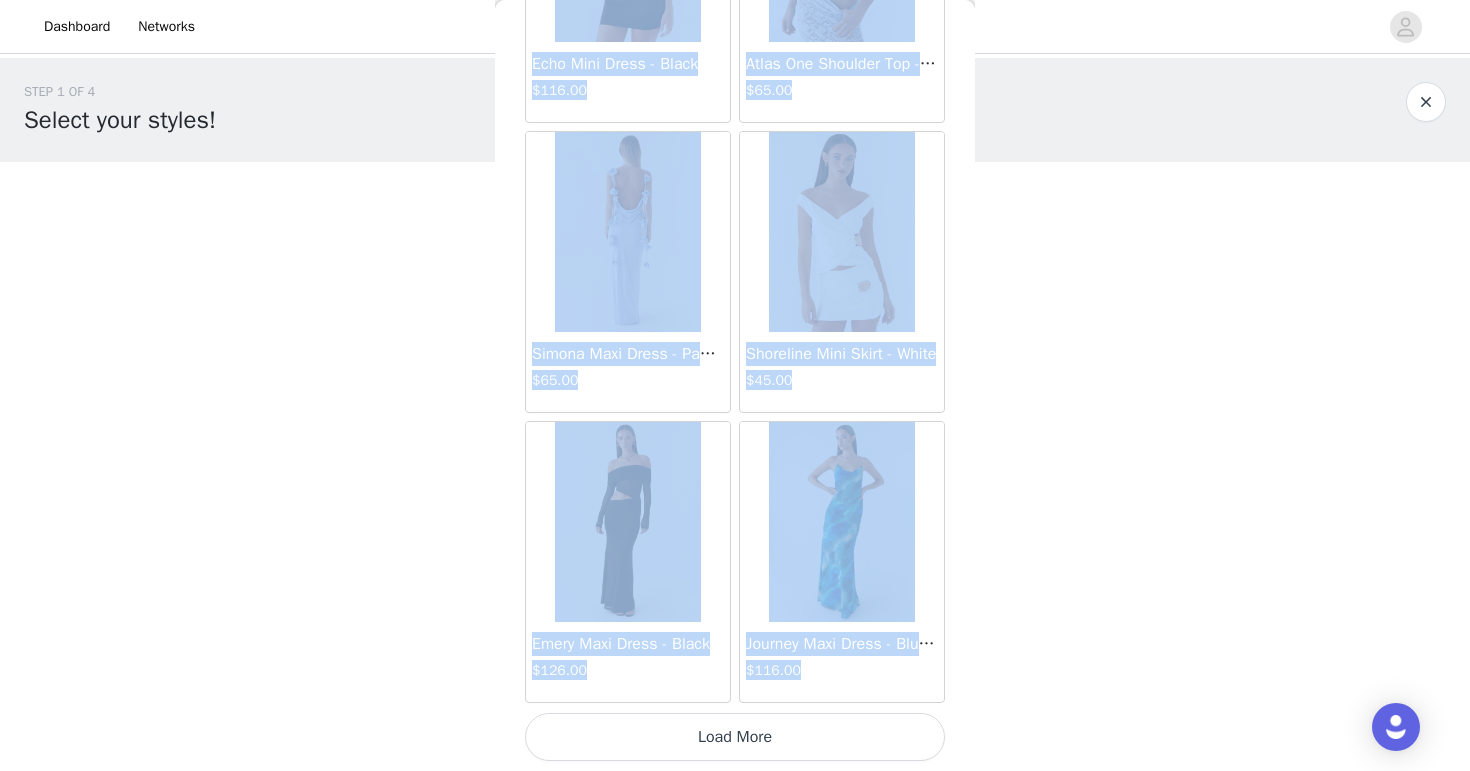 scroll, scrollTop: 31280, scrollLeft: 0, axis: vertical 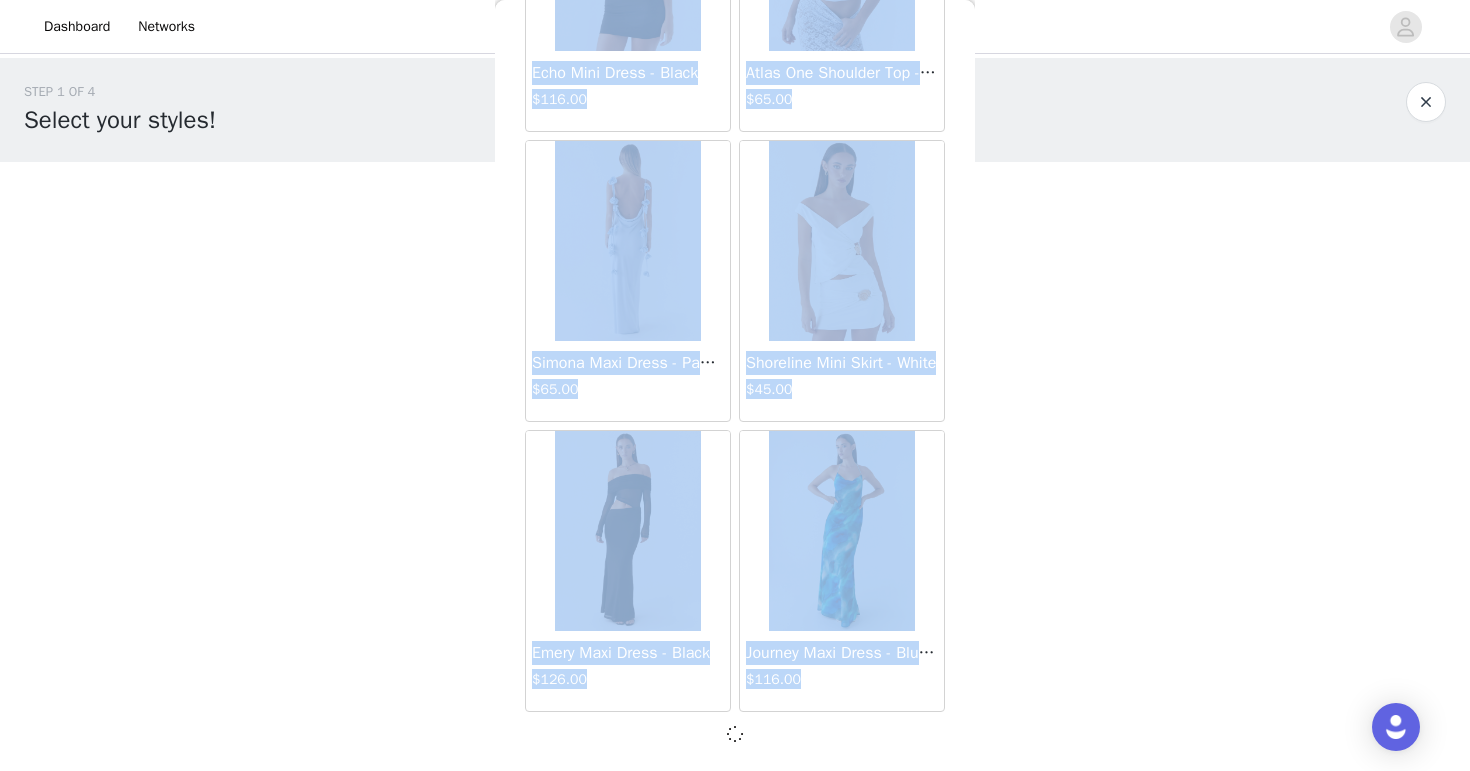 click at bounding box center [735, 734] 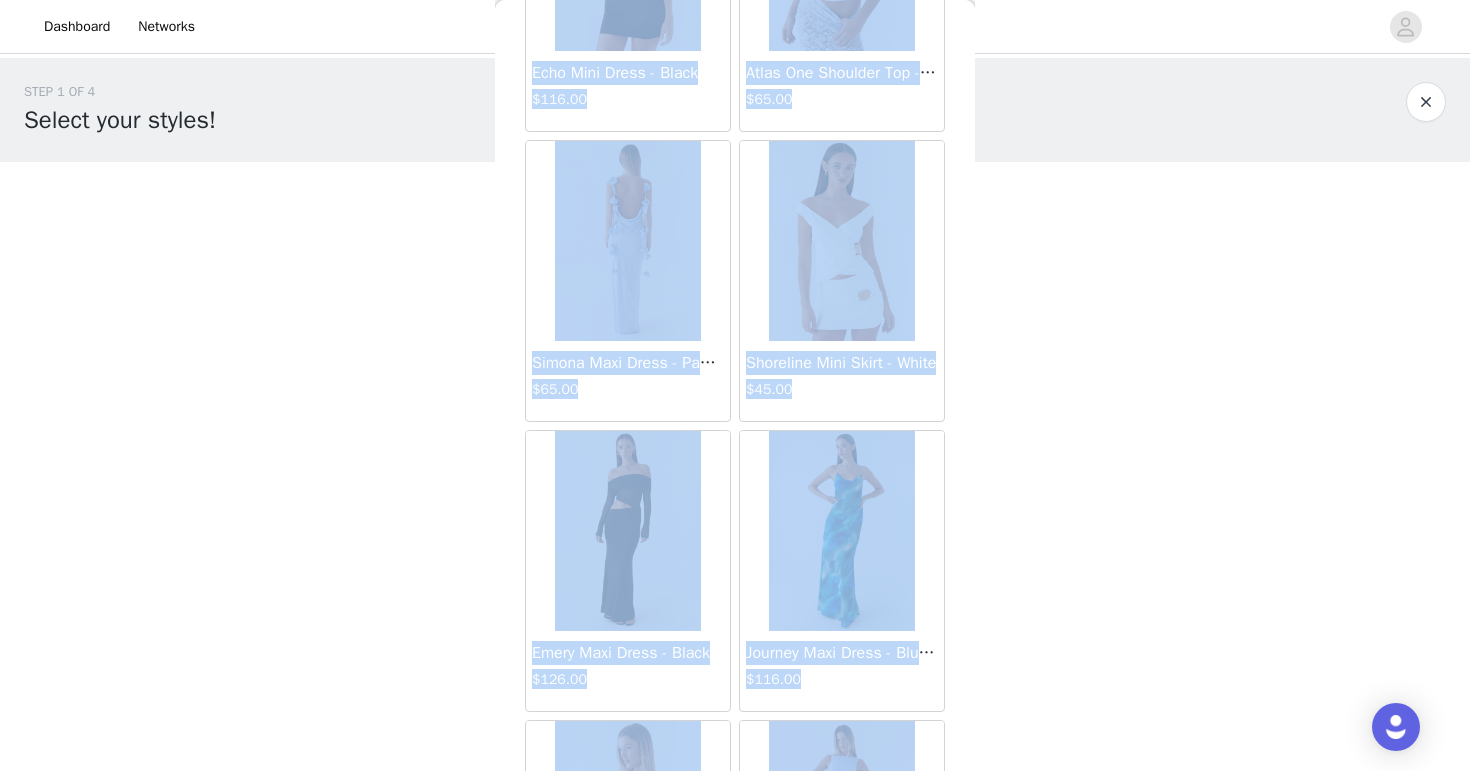 scroll, scrollTop: 31289, scrollLeft: 0, axis: vertical 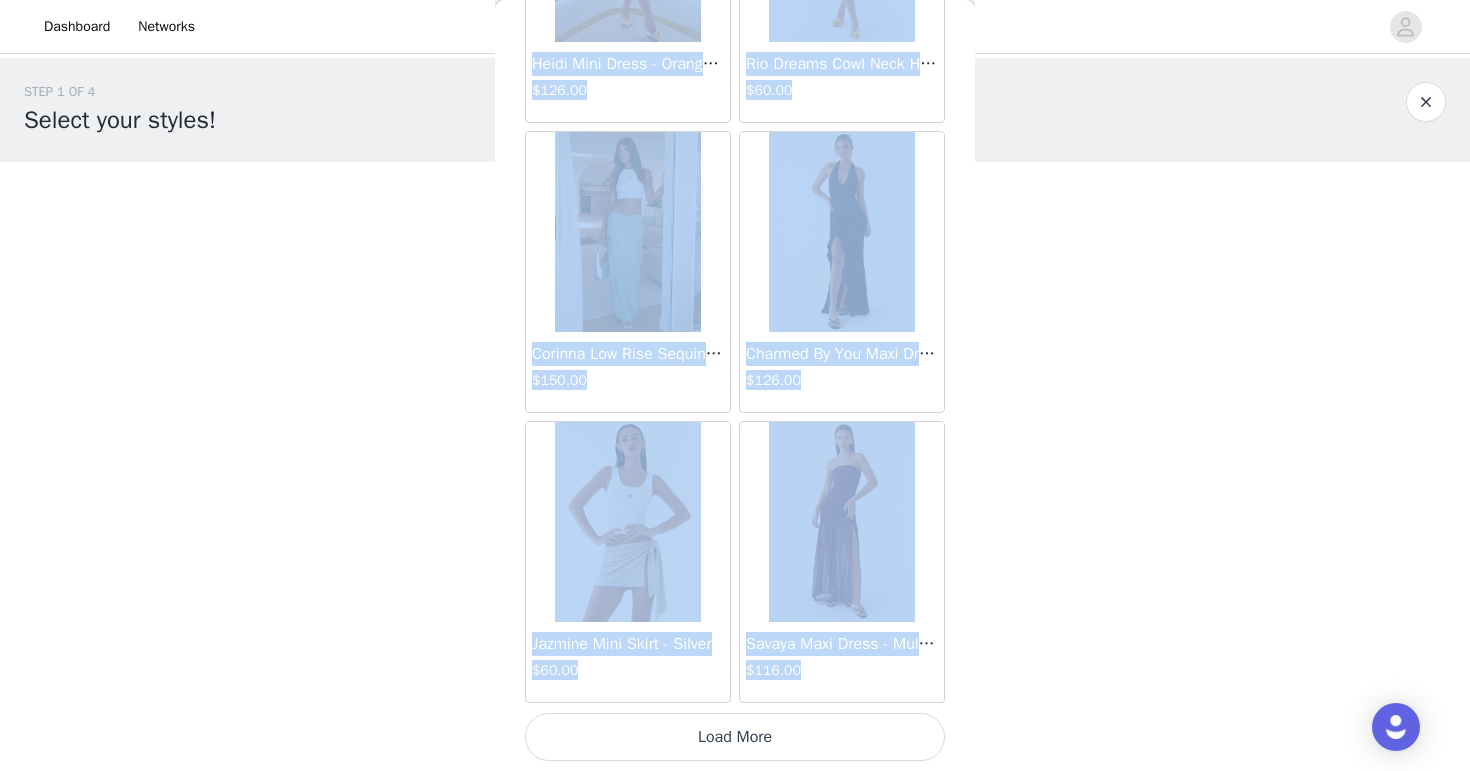 click on "Load More" at bounding box center [735, 737] 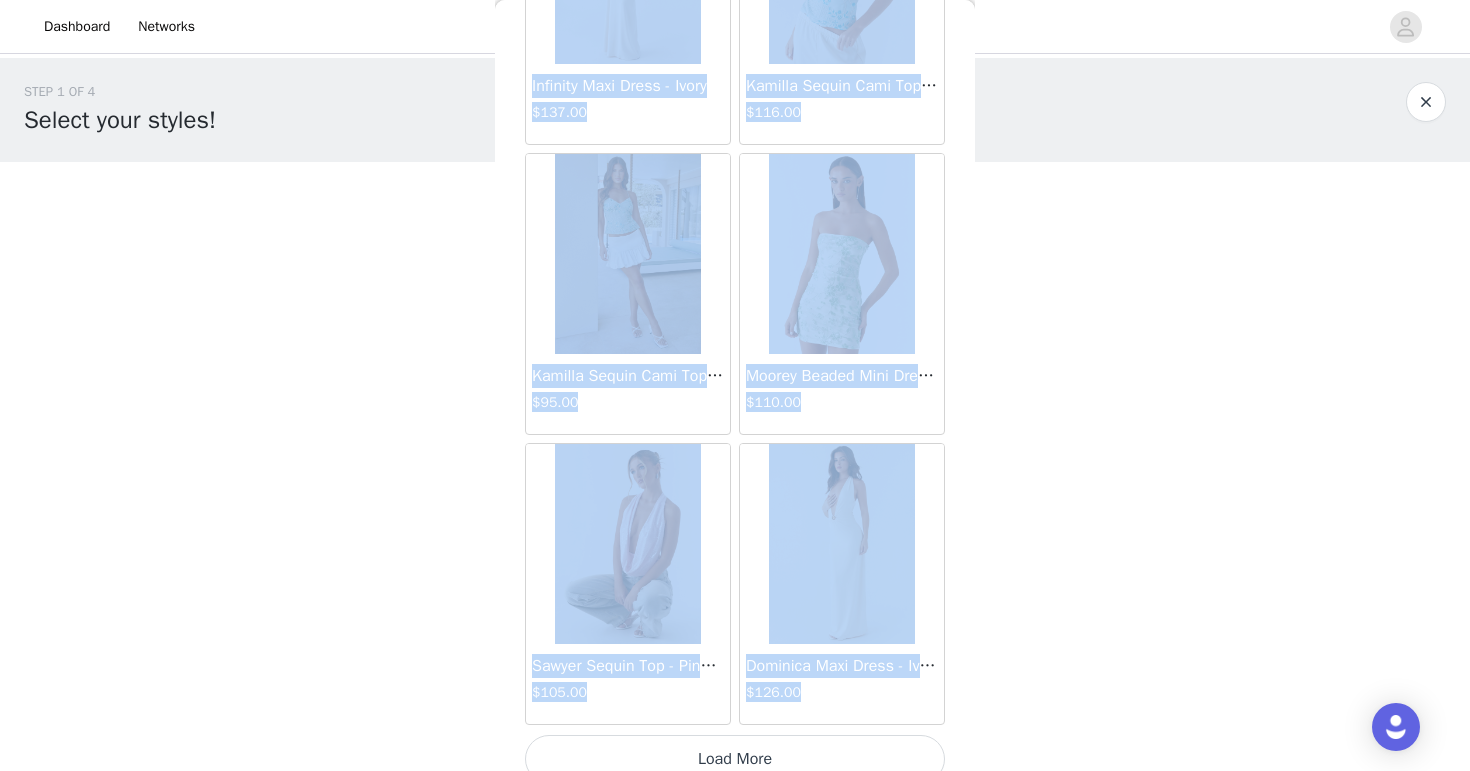 scroll, scrollTop: 37089, scrollLeft: 0, axis: vertical 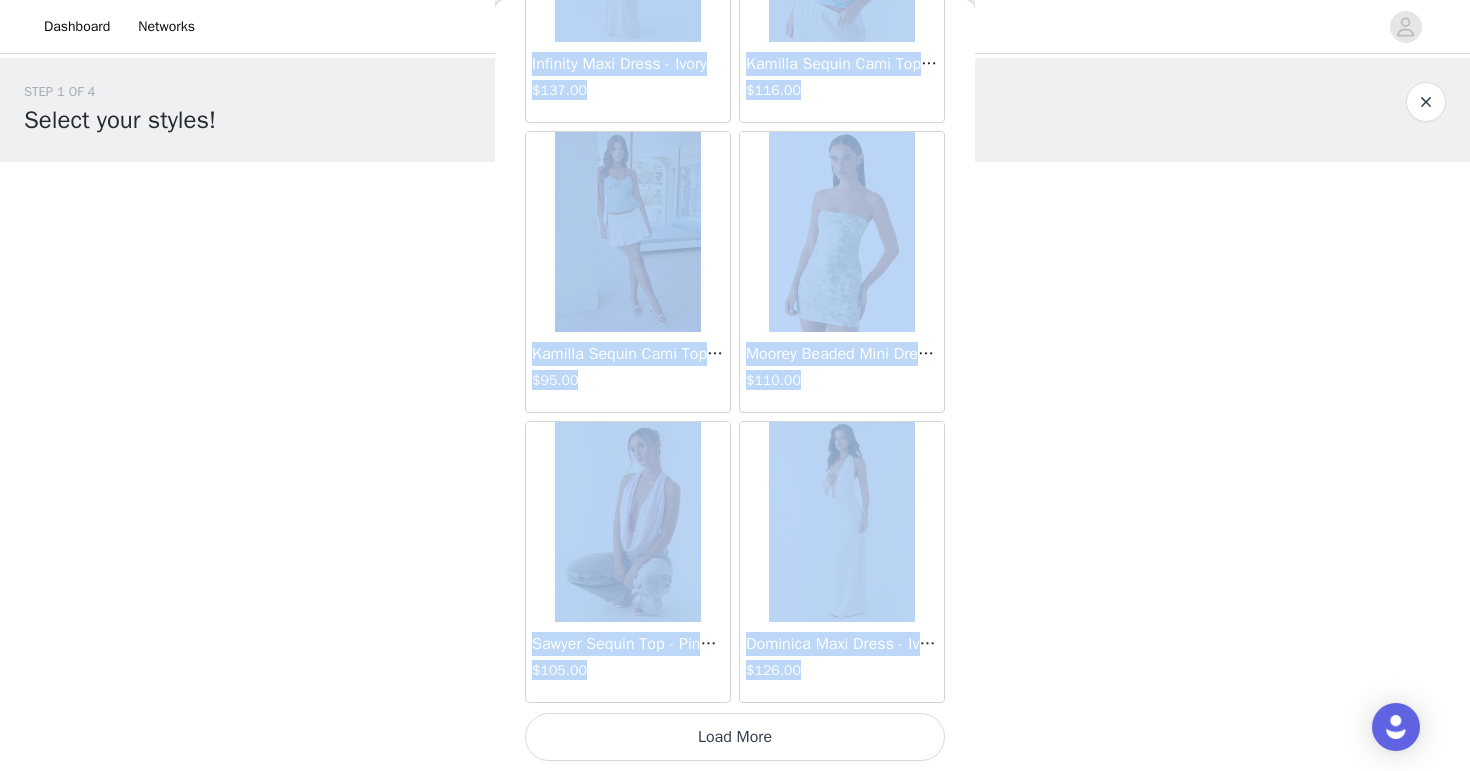 click on "Load More" at bounding box center (735, 737) 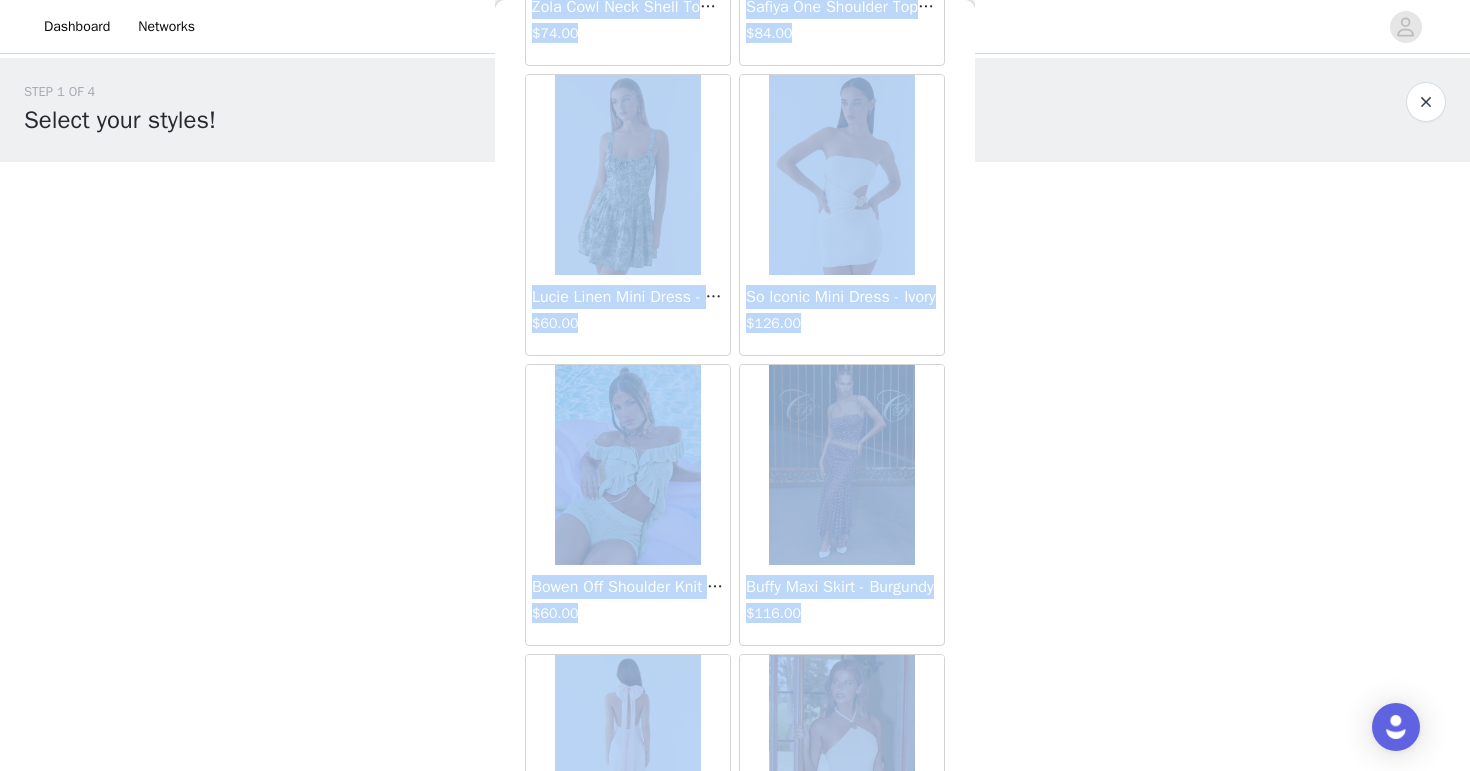 scroll, scrollTop: 39989, scrollLeft: 0, axis: vertical 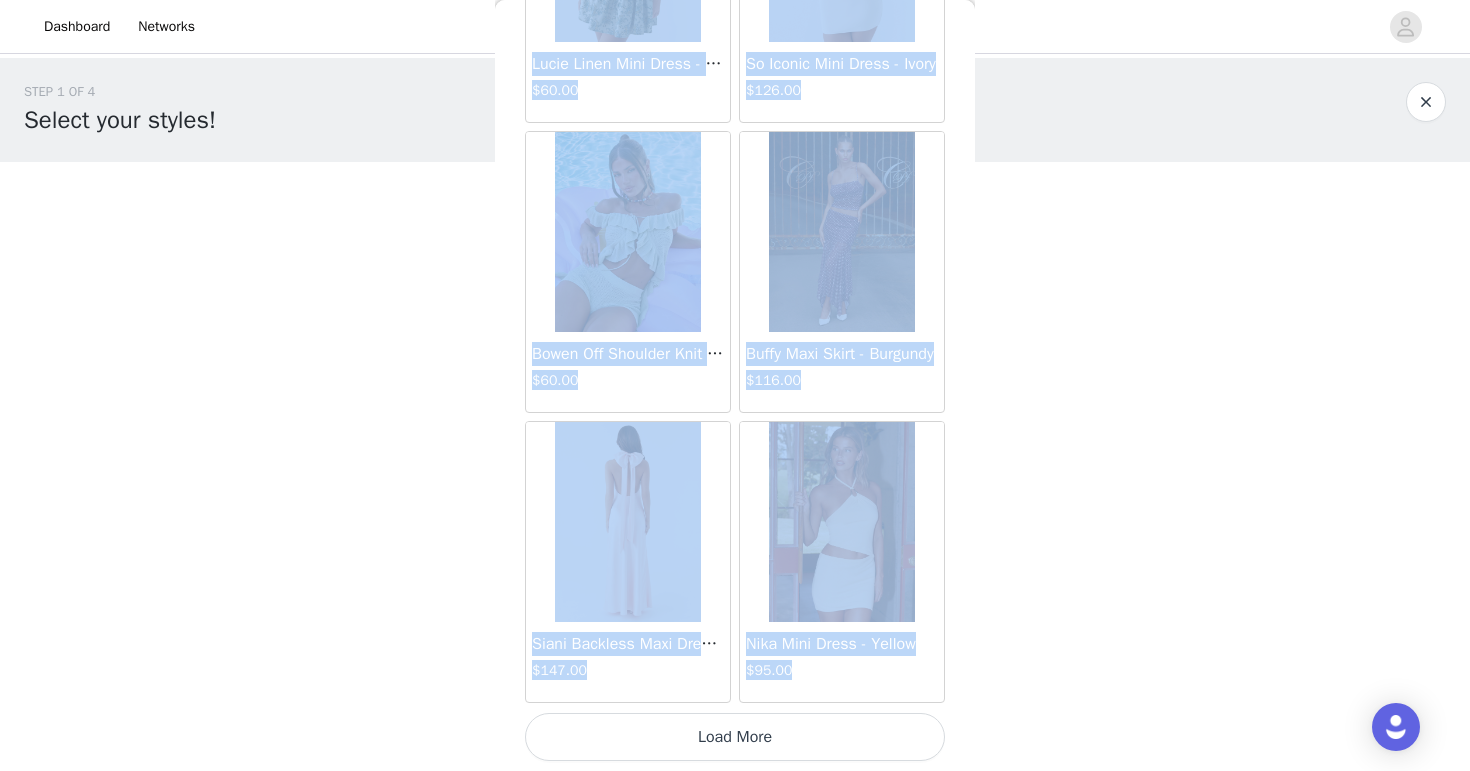 click on "Load More" at bounding box center (735, 737) 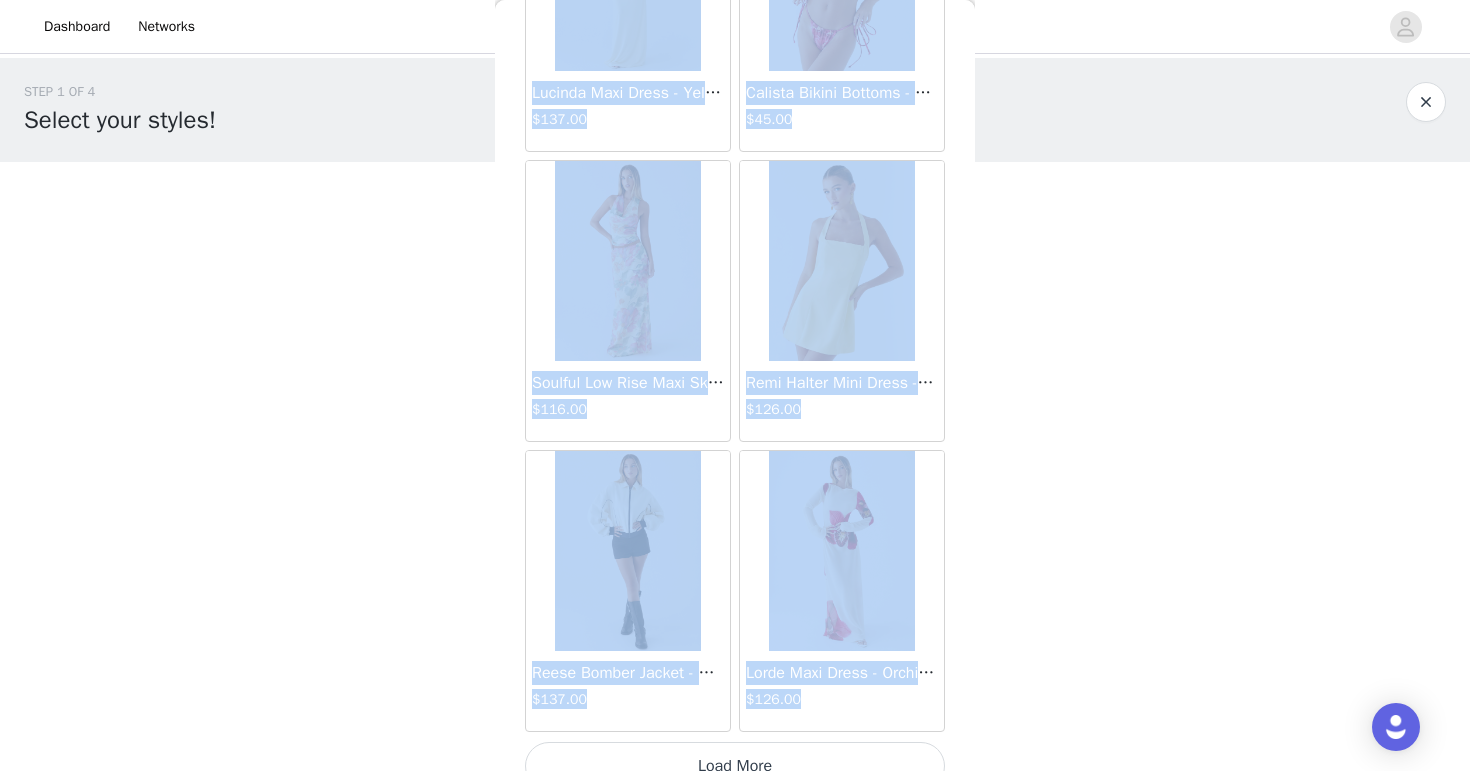 scroll, scrollTop: 42889, scrollLeft: 0, axis: vertical 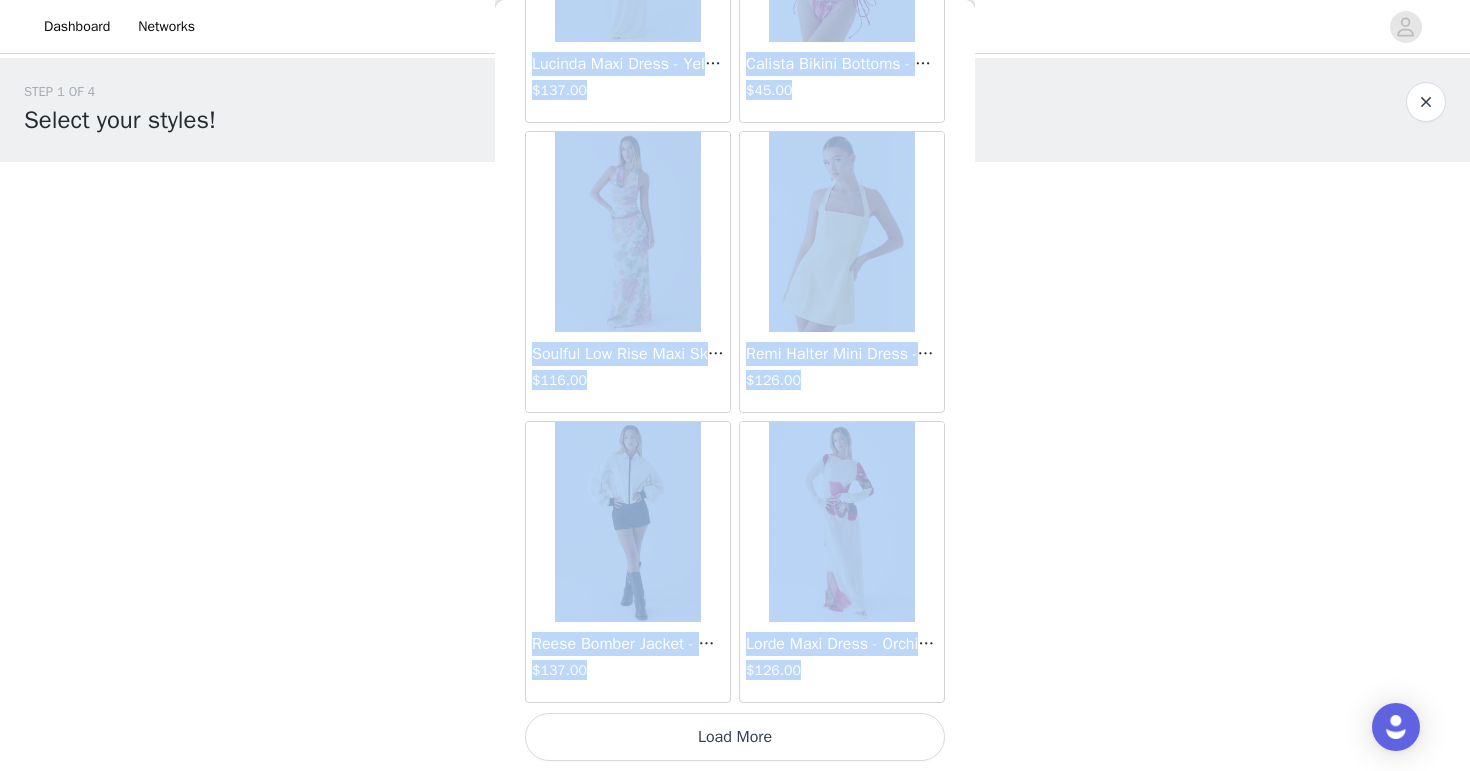click on "Load More" at bounding box center (735, 737) 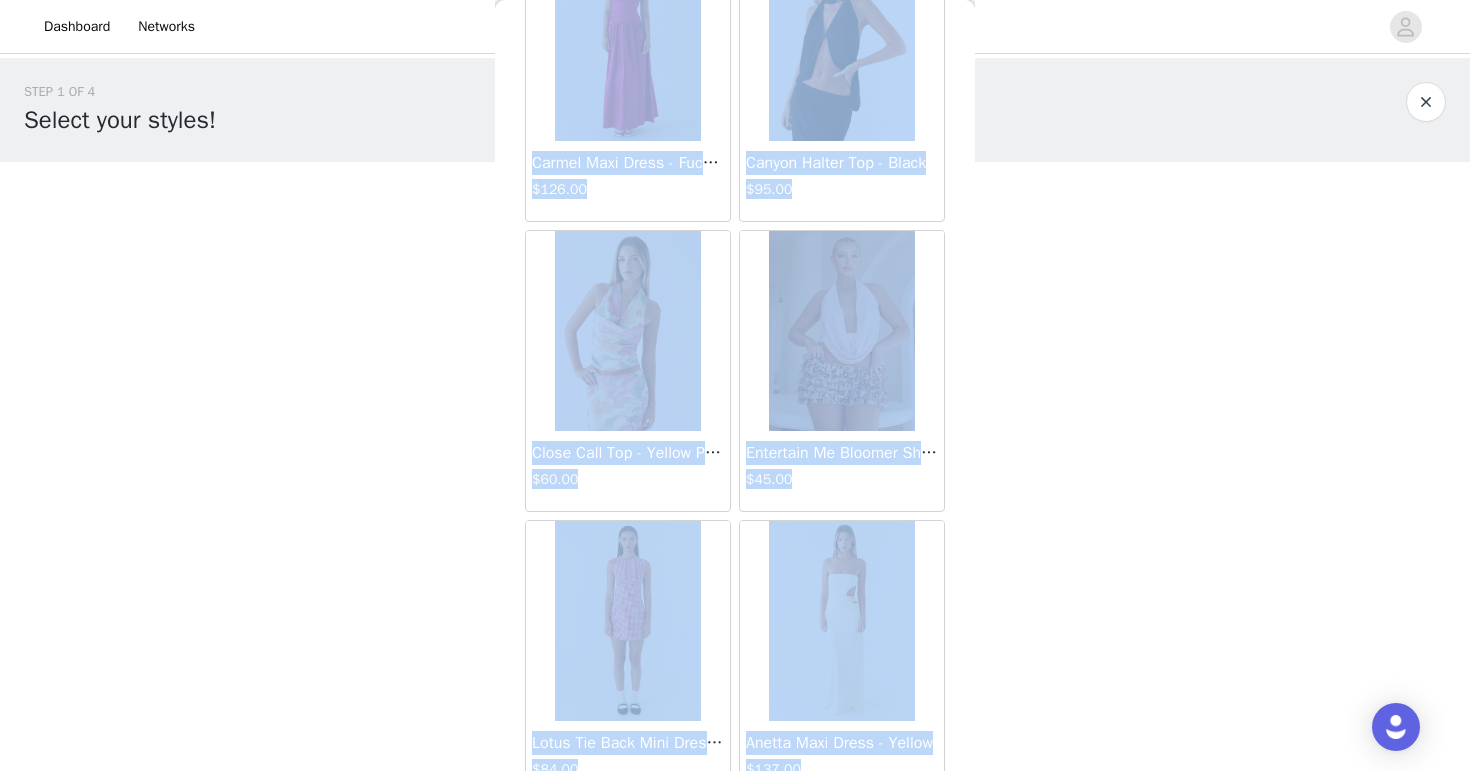 scroll, scrollTop: 45789, scrollLeft: 0, axis: vertical 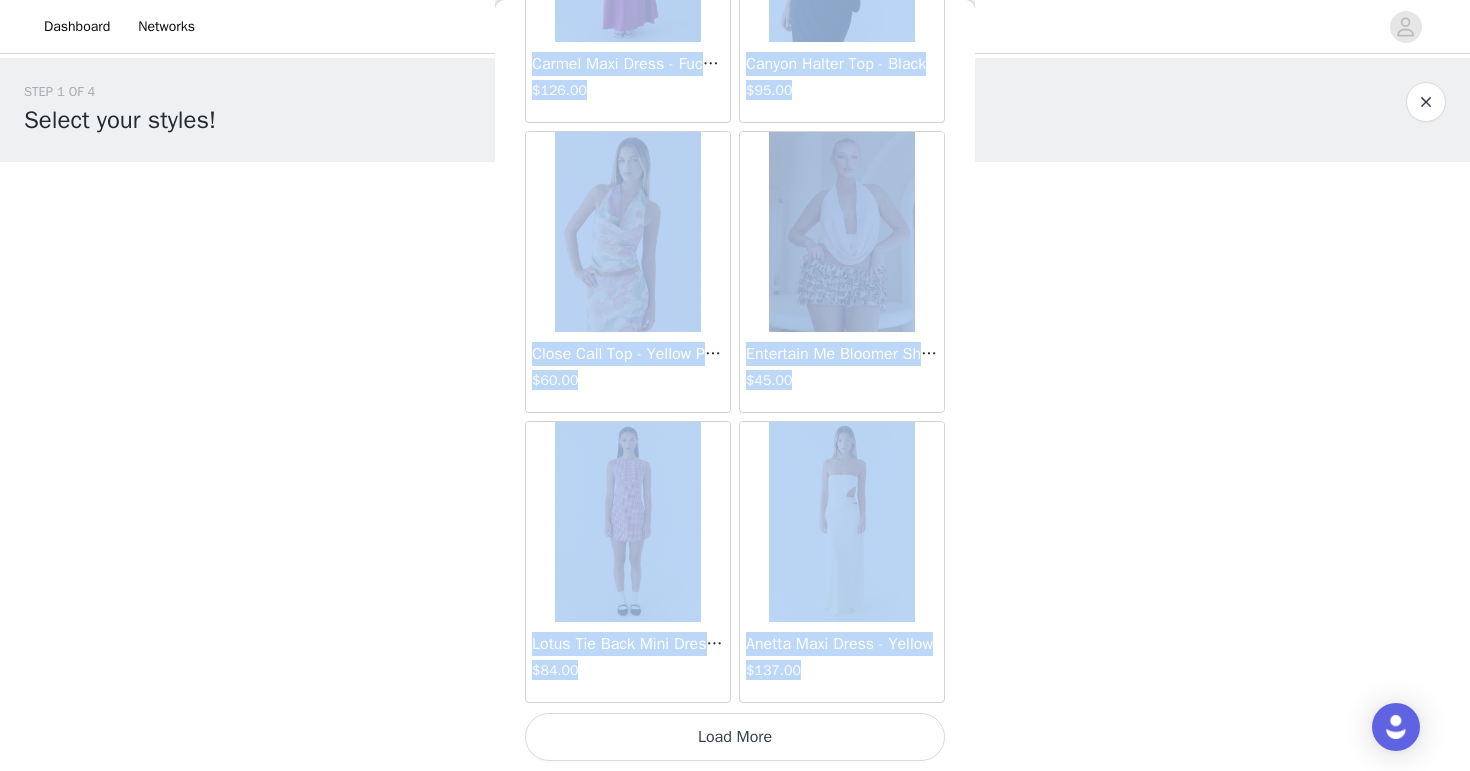 click on "Load More" at bounding box center [735, 737] 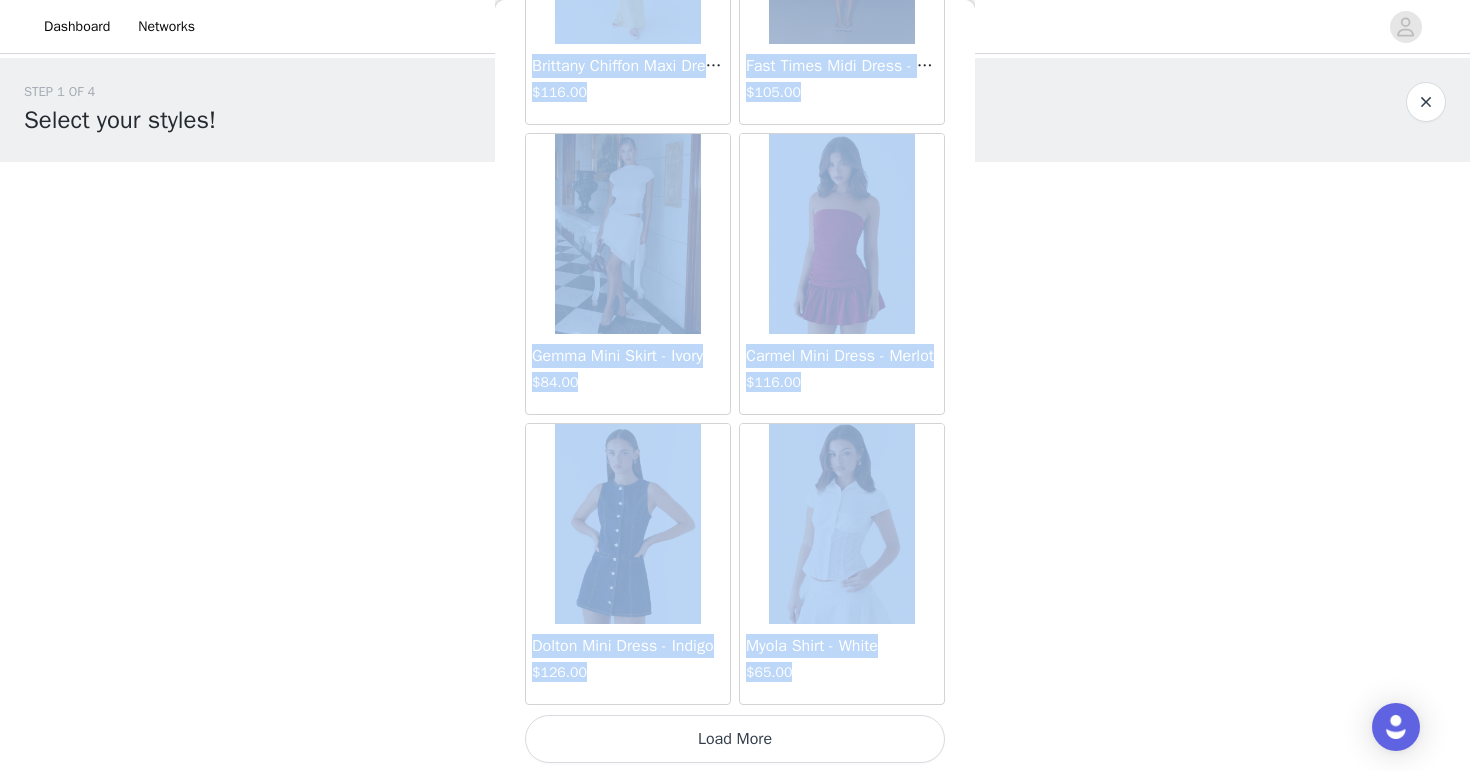 scroll, scrollTop: 48689, scrollLeft: 0, axis: vertical 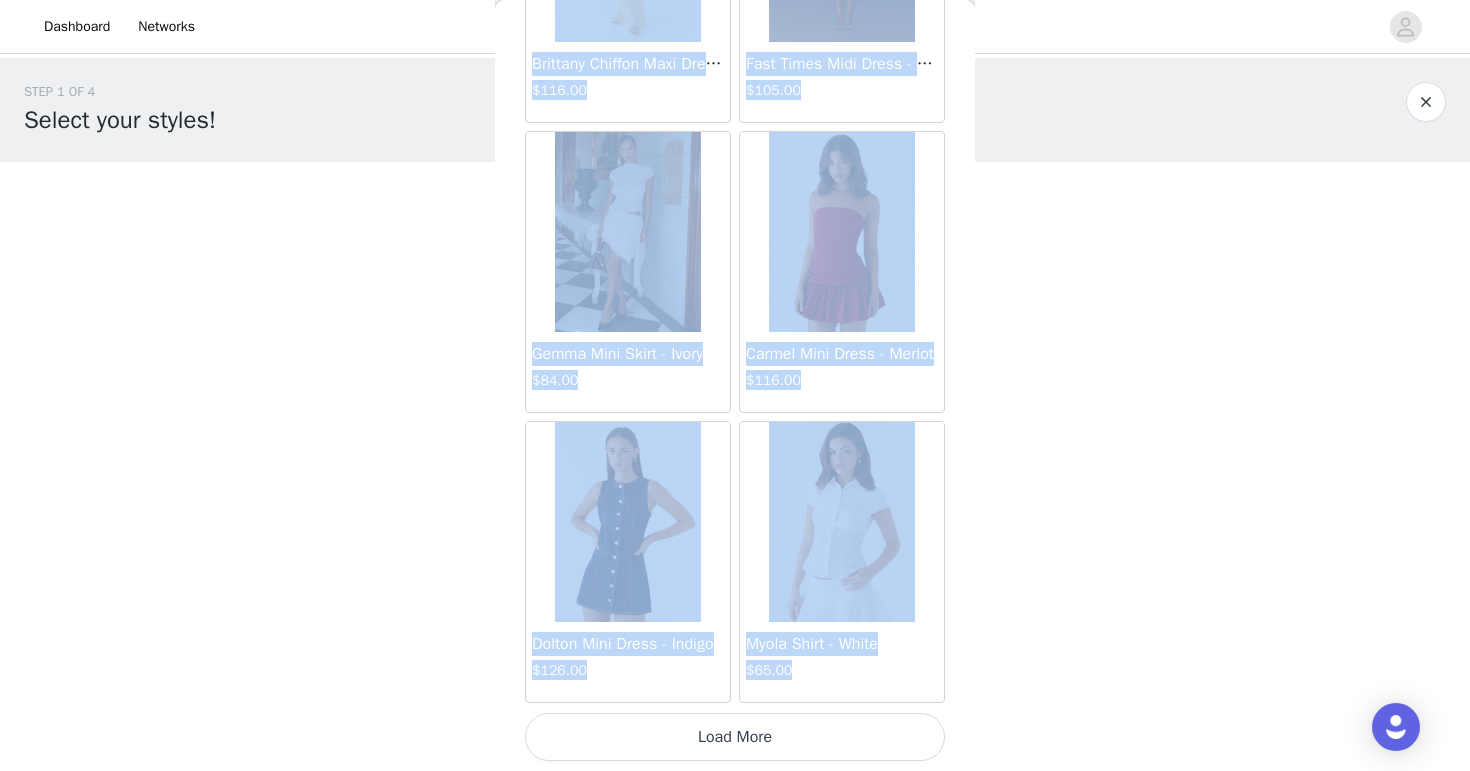 click on "Load More" at bounding box center (735, 737) 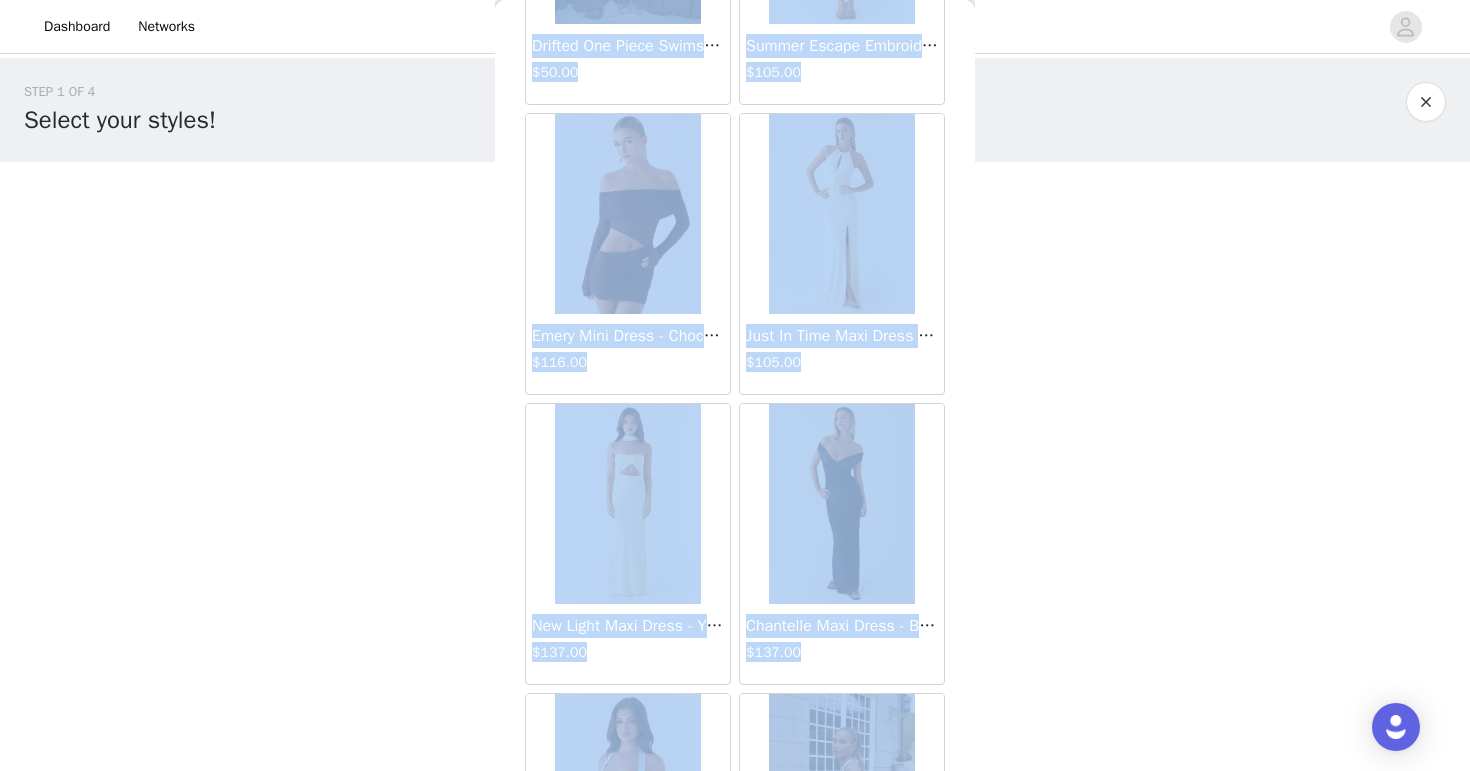 scroll, scrollTop: 51589, scrollLeft: 0, axis: vertical 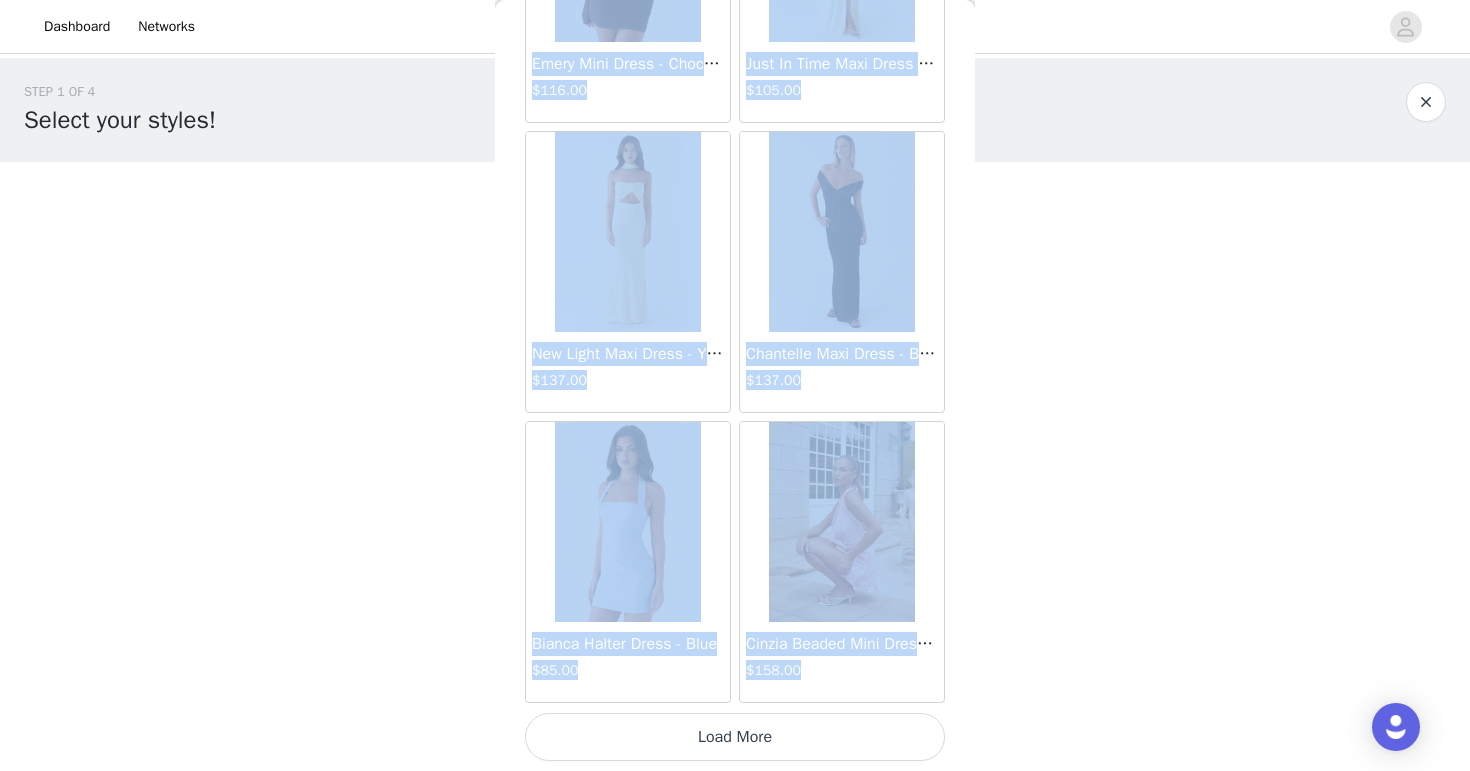 click on "Load More" at bounding box center (735, 737) 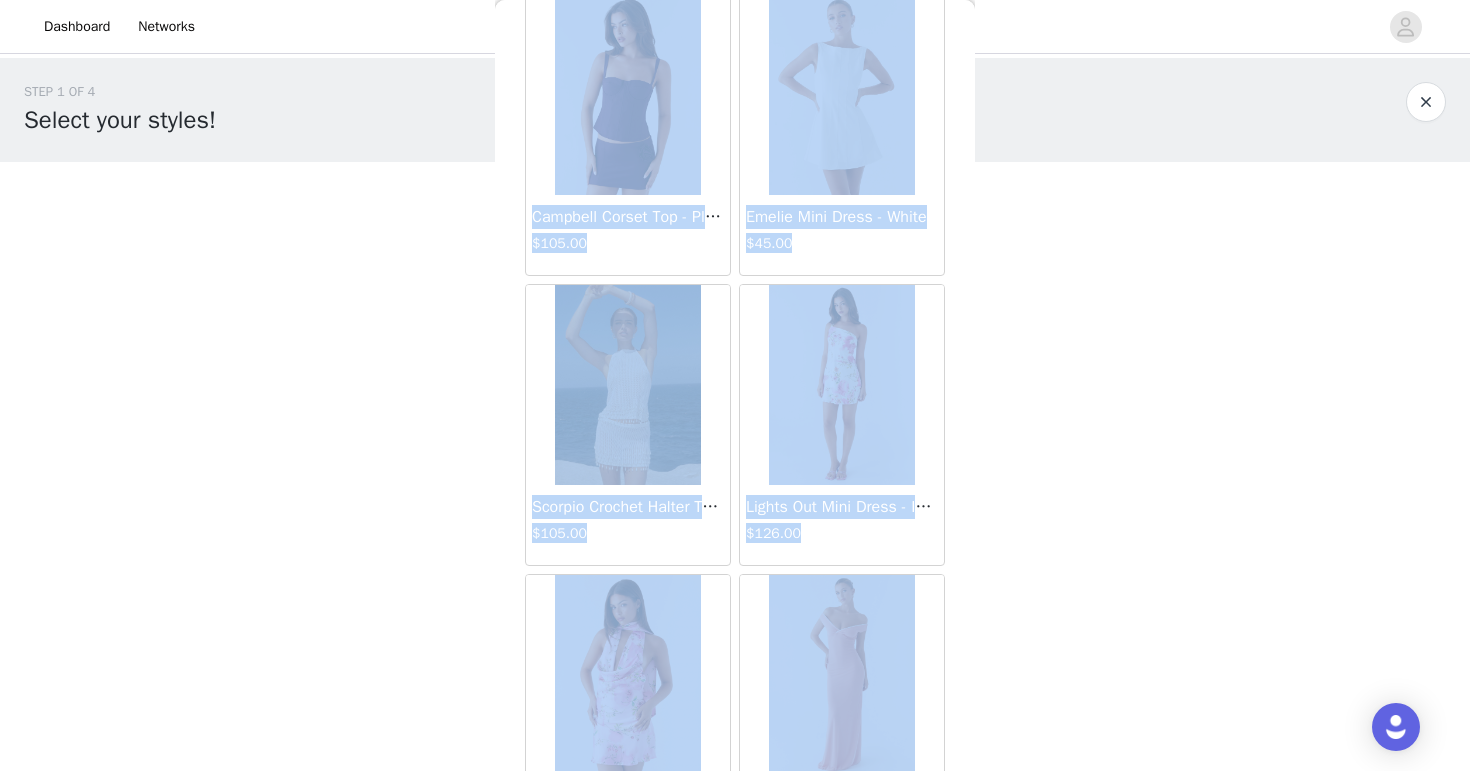 scroll, scrollTop: 54489, scrollLeft: 0, axis: vertical 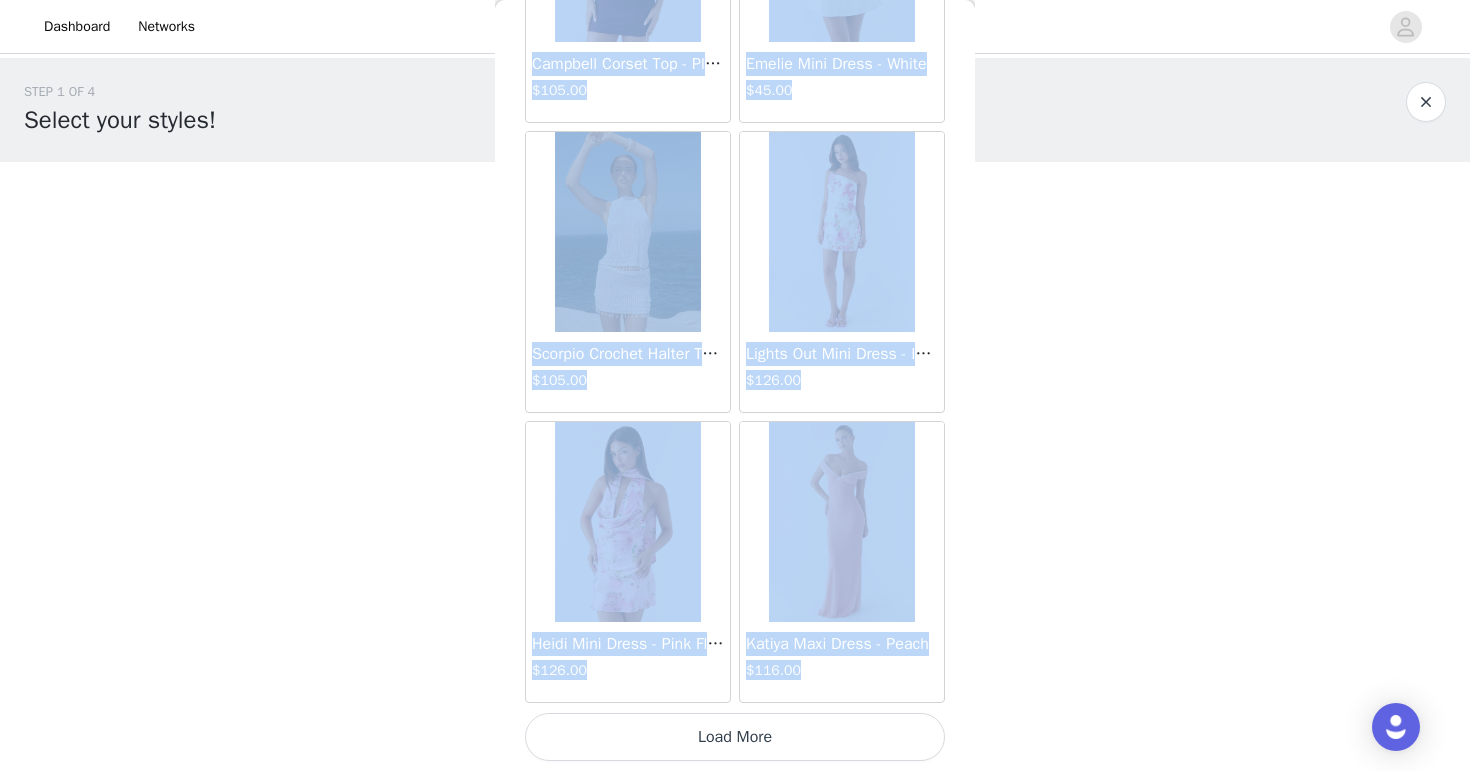 click on "Load More" at bounding box center [735, 737] 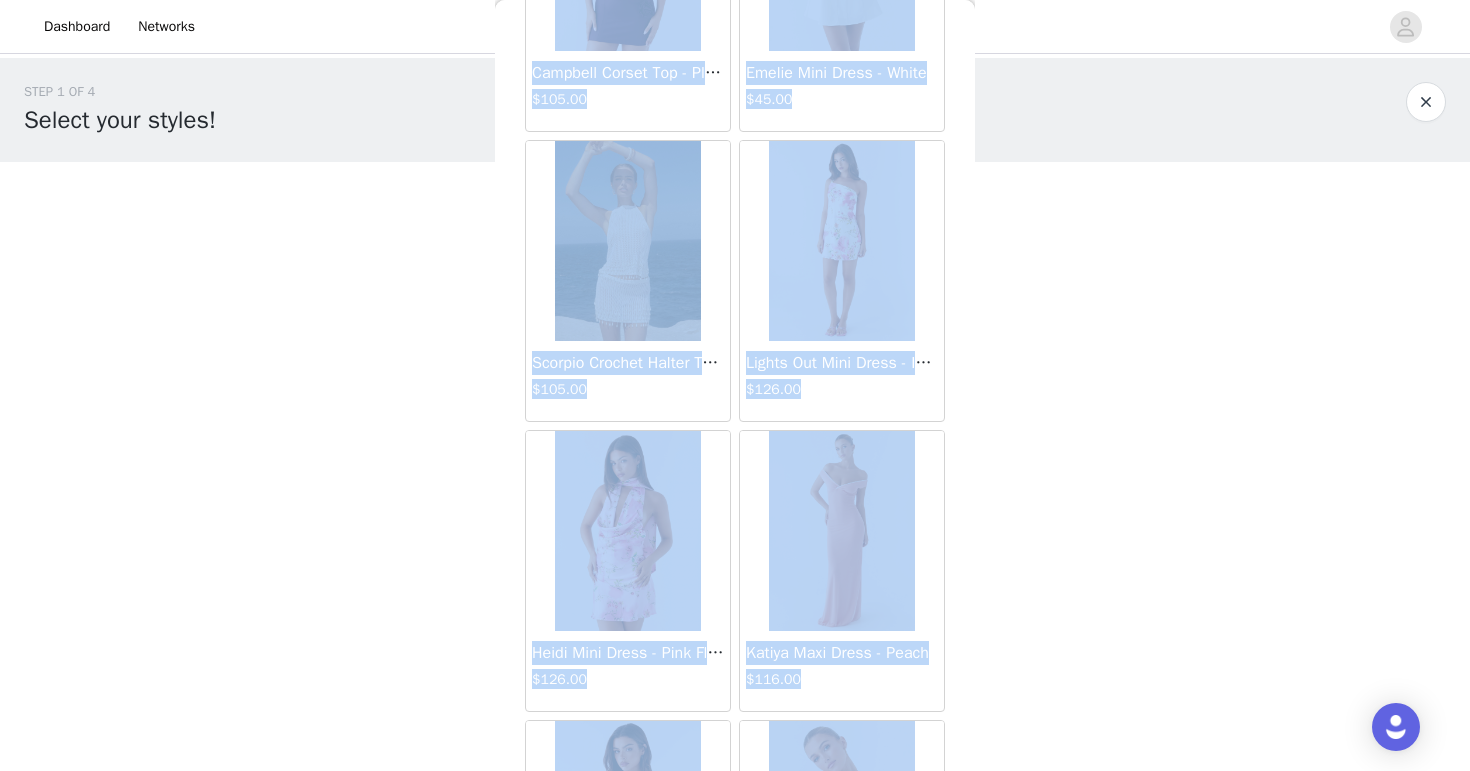 scroll, scrollTop: 54489, scrollLeft: 0, axis: vertical 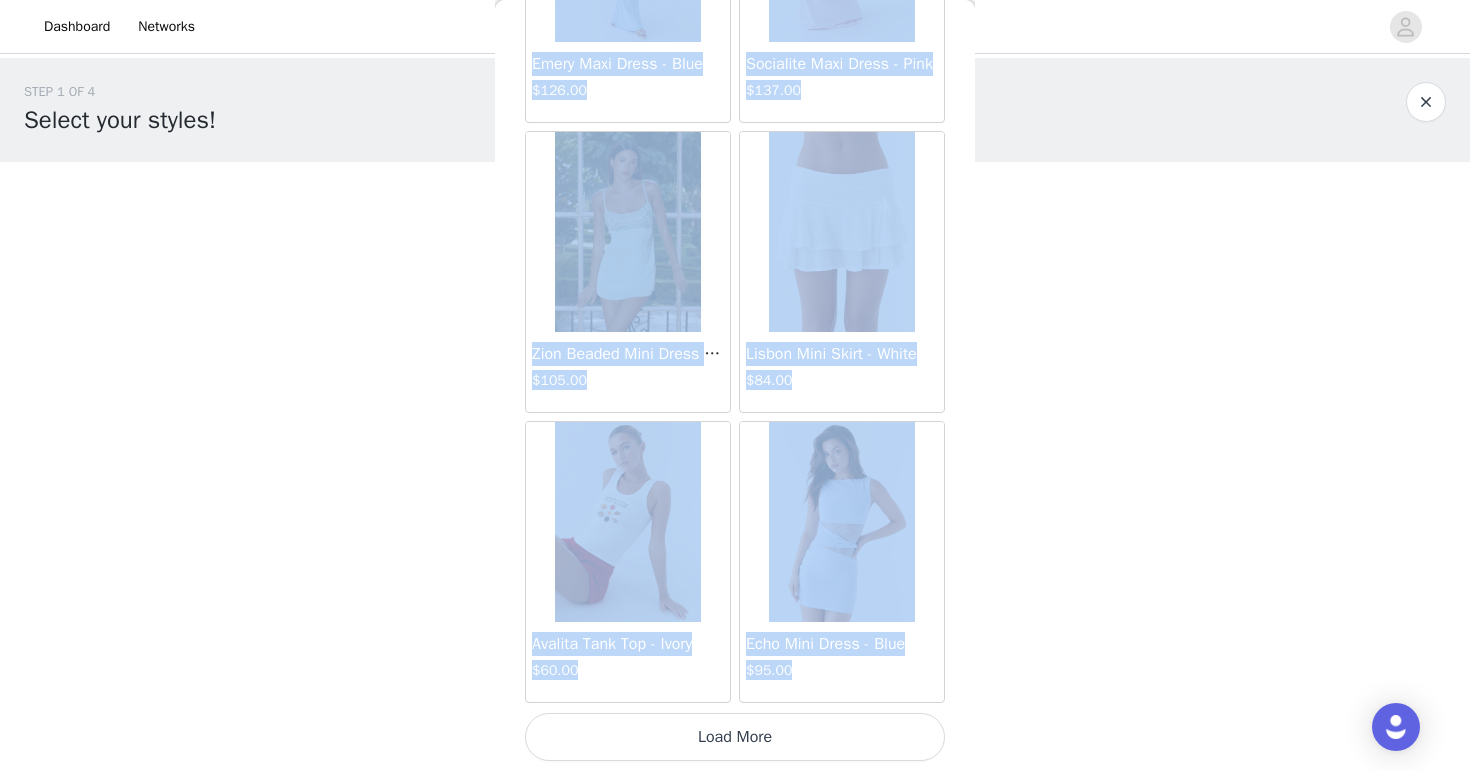 click on "Load More" at bounding box center (735, 737) 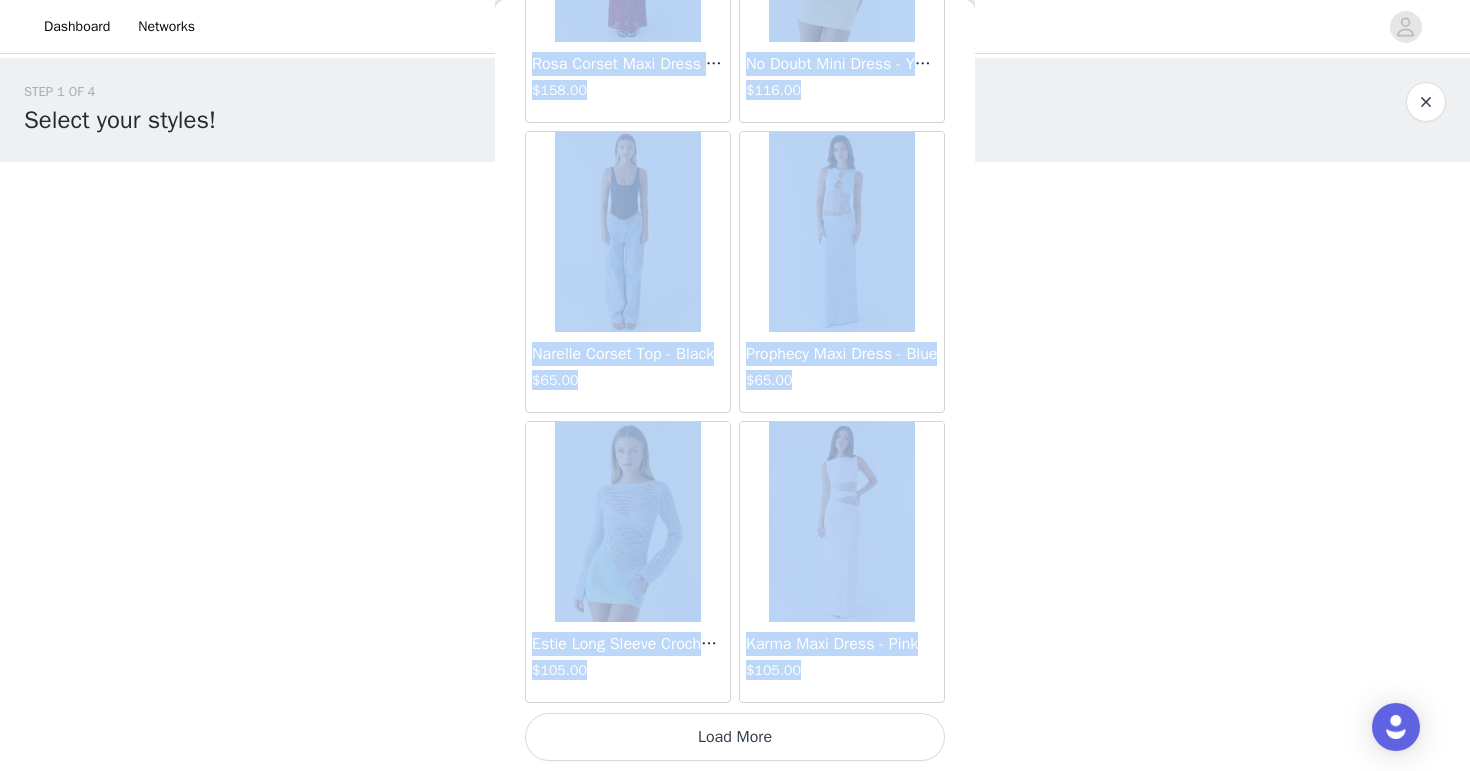 click on "Load More" at bounding box center (735, 737) 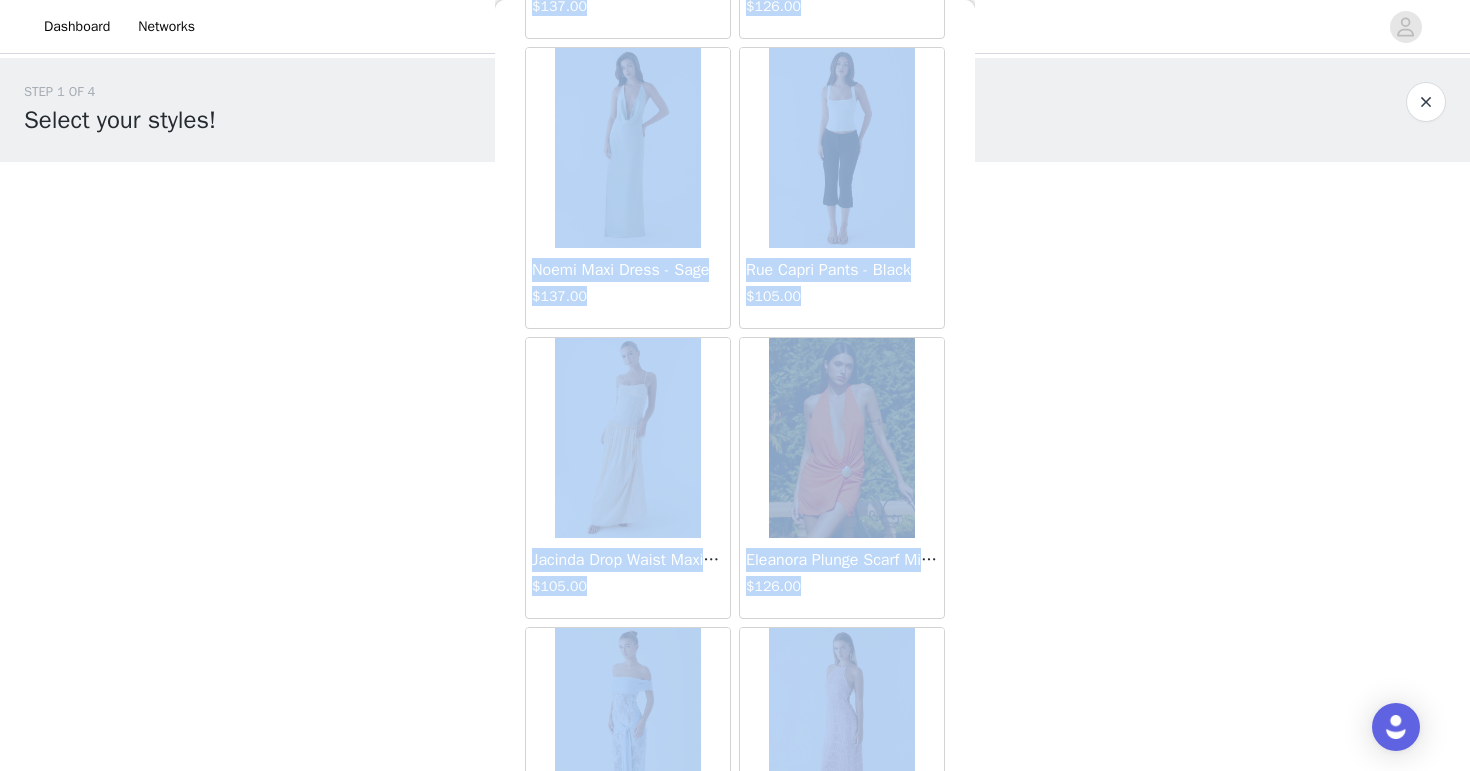scroll, scrollTop: 63189, scrollLeft: 0, axis: vertical 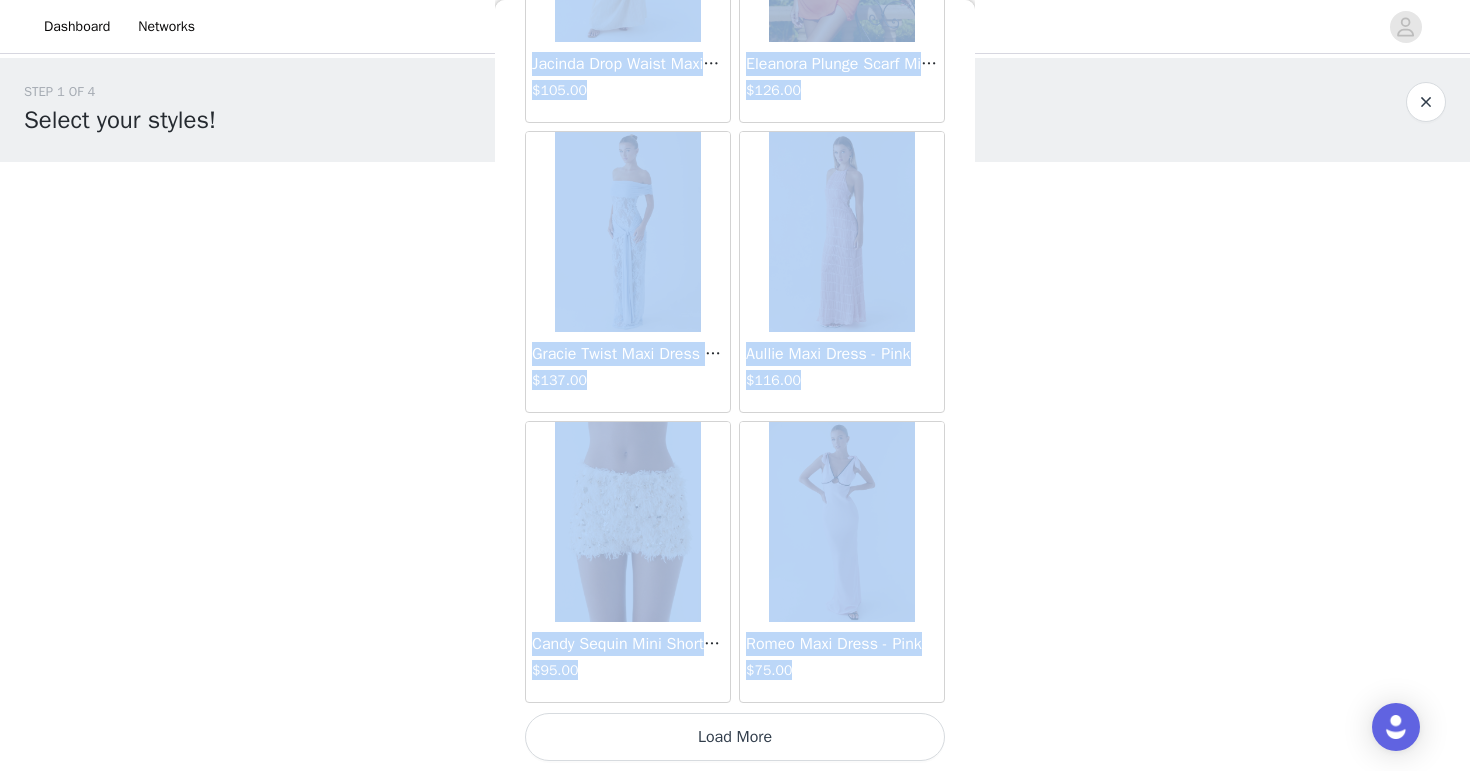 click on "Load More" at bounding box center (735, 737) 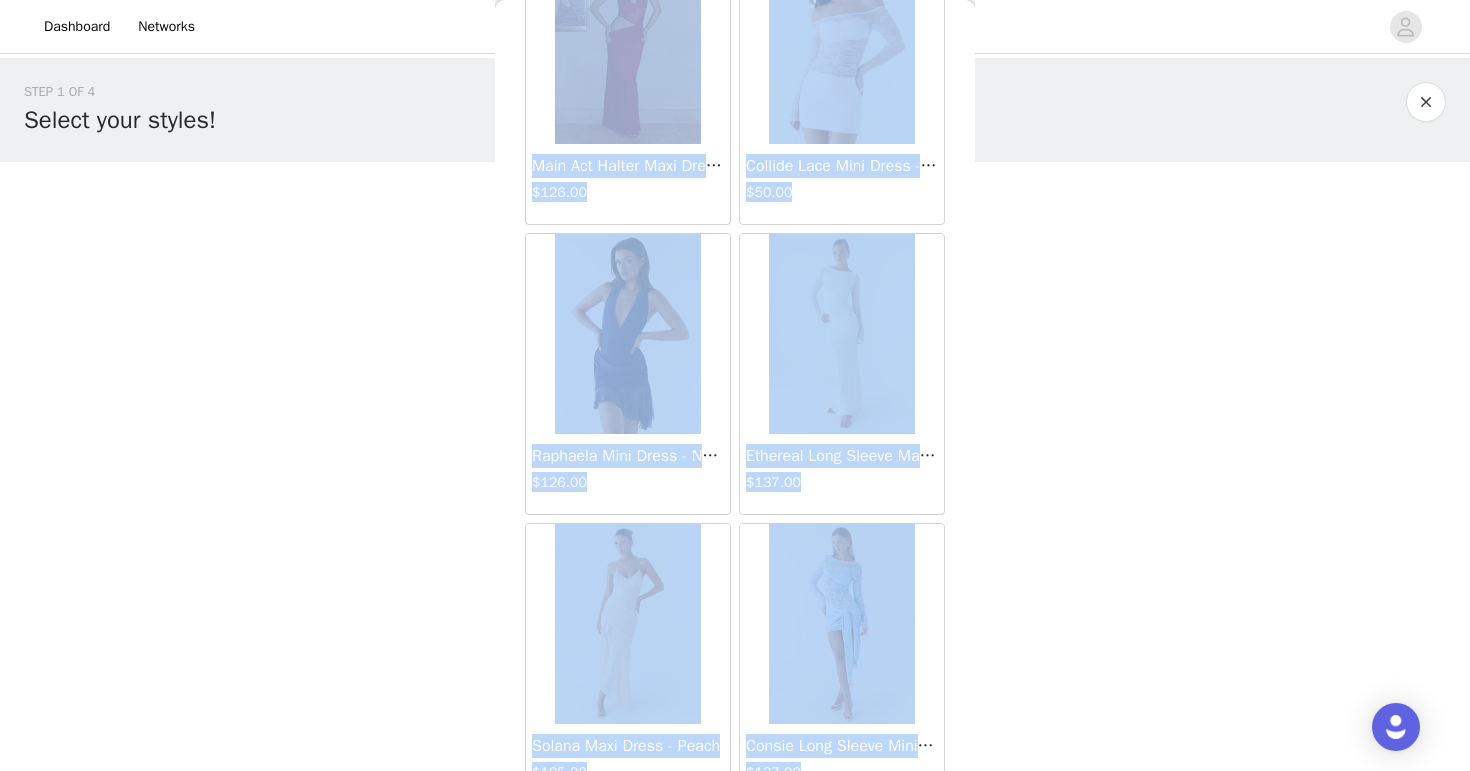 scroll, scrollTop: 66089, scrollLeft: 0, axis: vertical 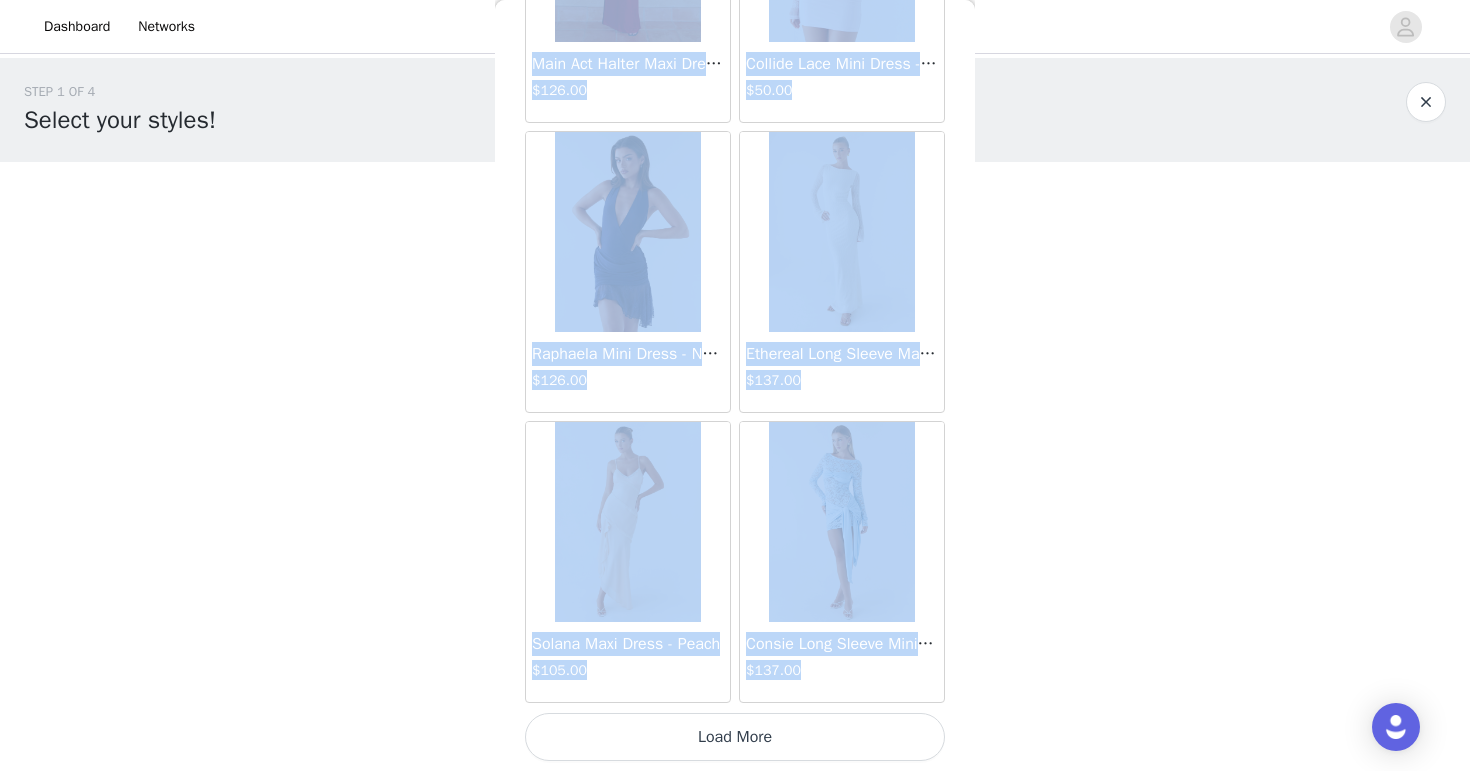 click on "Load More" at bounding box center [735, 737] 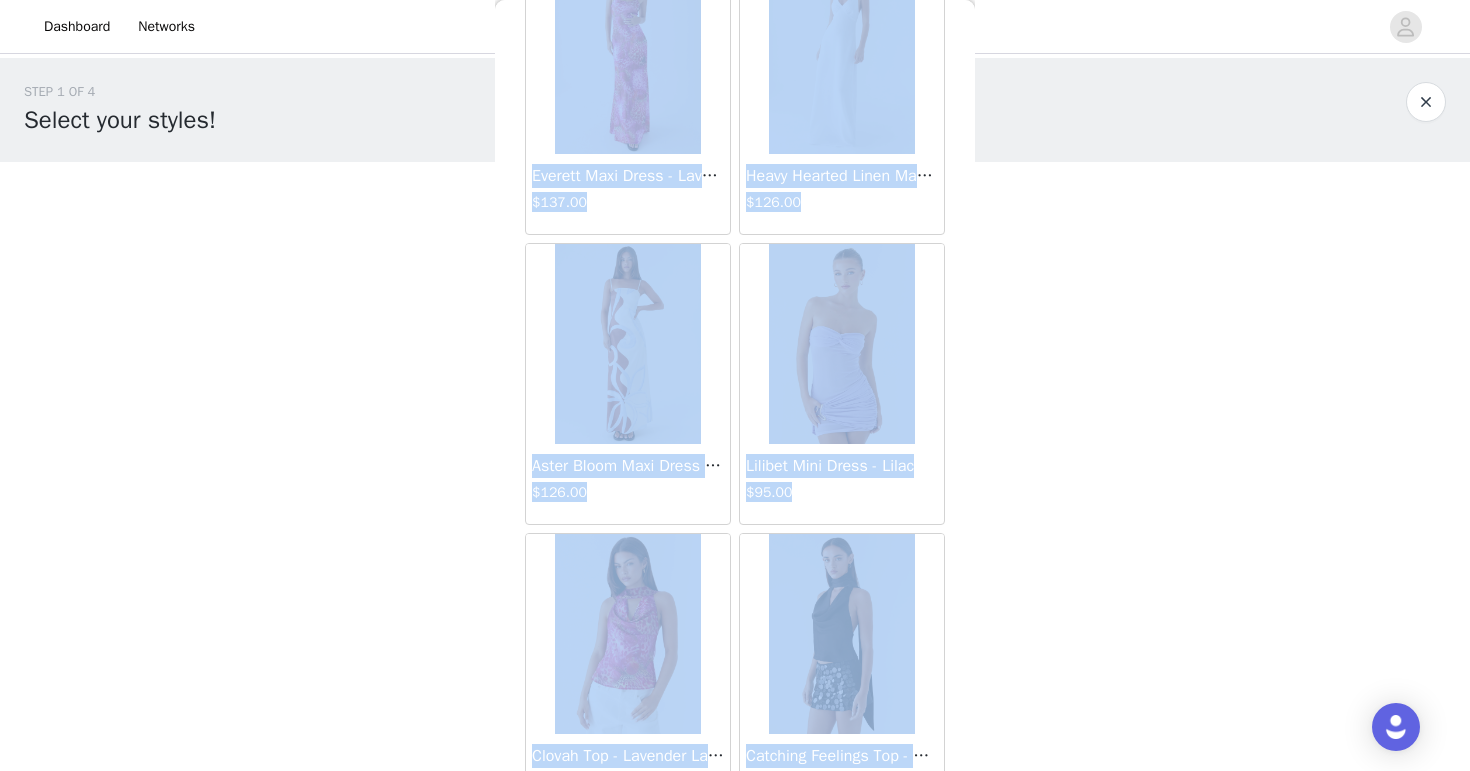 scroll, scrollTop: 68989, scrollLeft: 0, axis: vertical 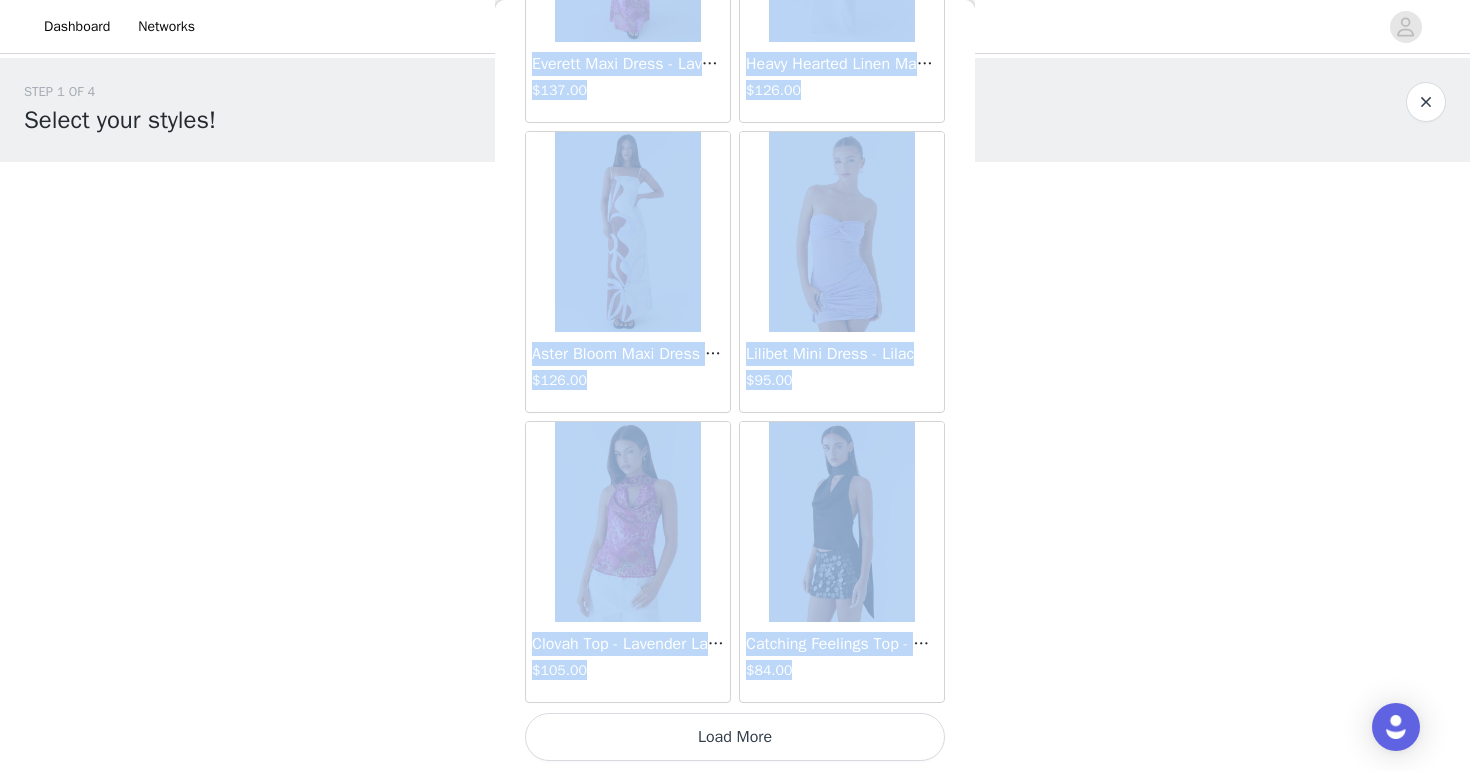 click on "Load More" at bounding box center [735, 737] 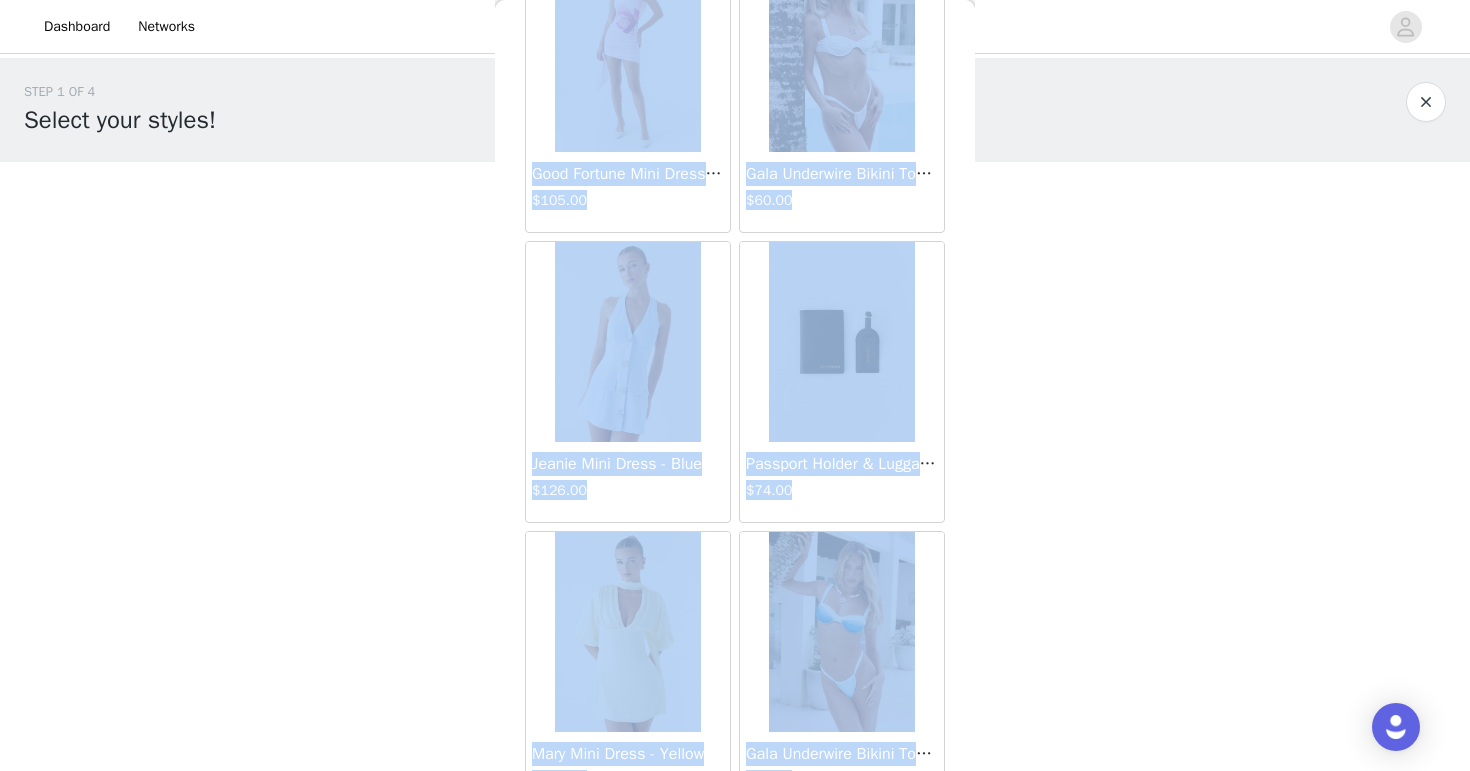 scroll, scrollTop: 71889, scrollLeft: 0, axis: vertical 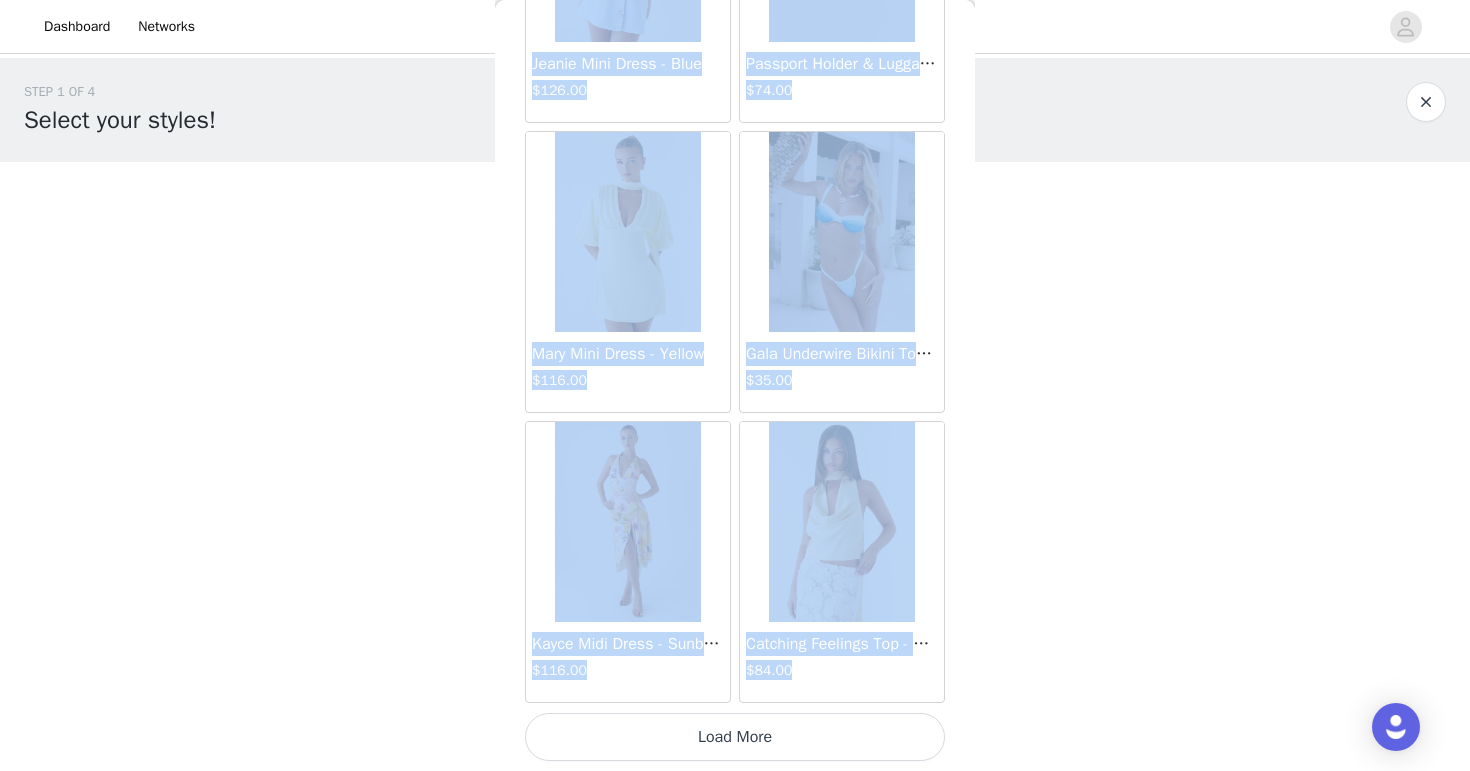 click on "Load More" at bounding box center (735, 737) 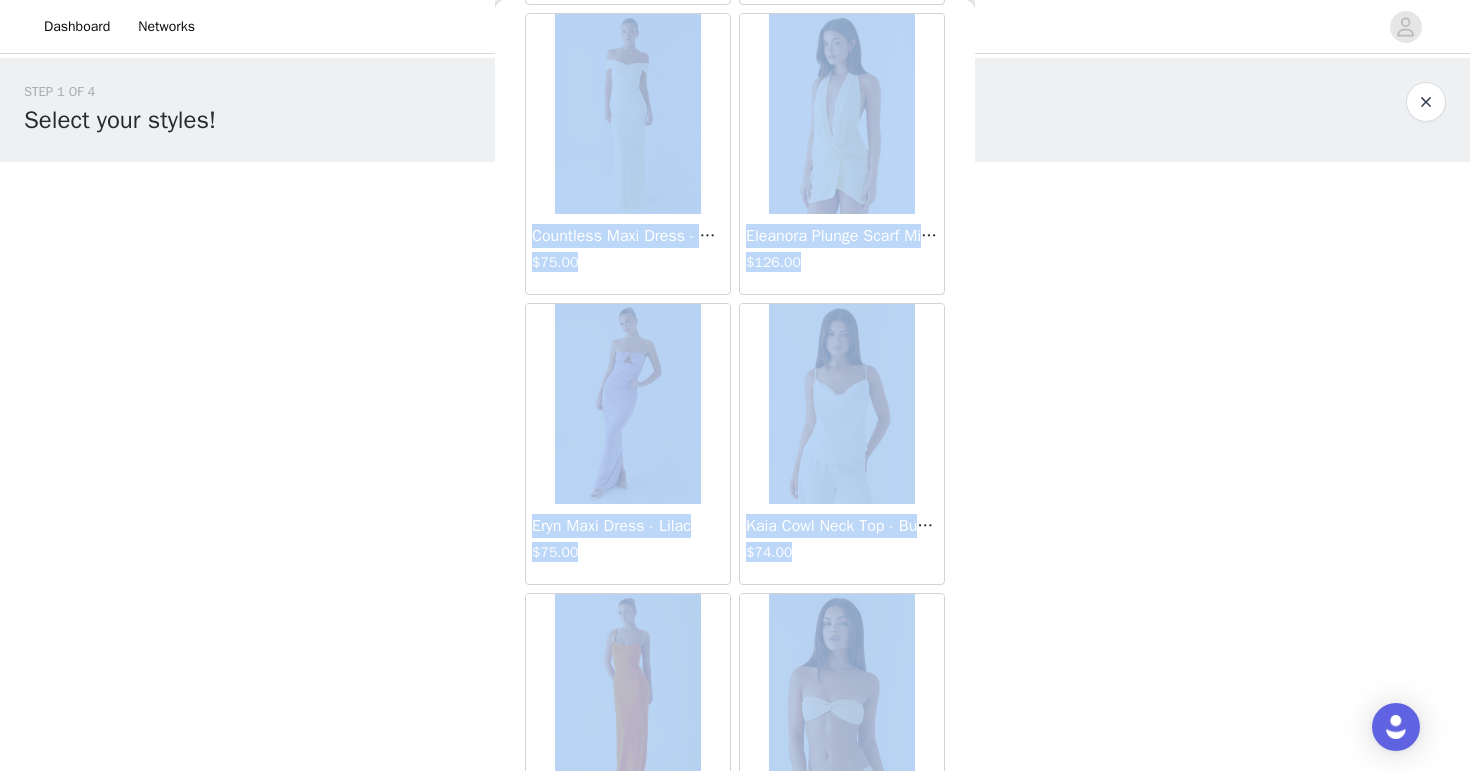 scroll, scrollTop: 74789, scrollLeft: 0, axis: vertical 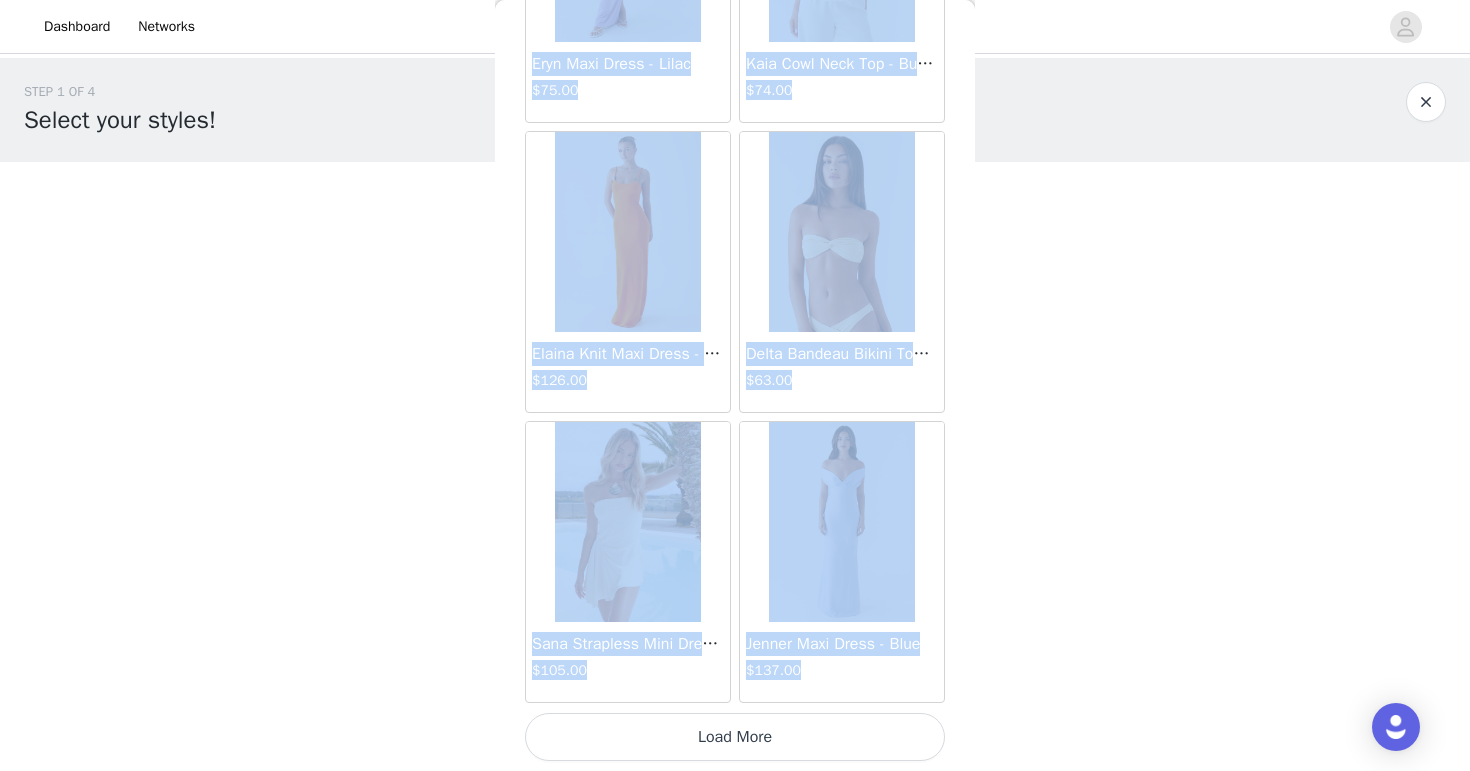 click on "Load More" at bounding box center (735, 737) 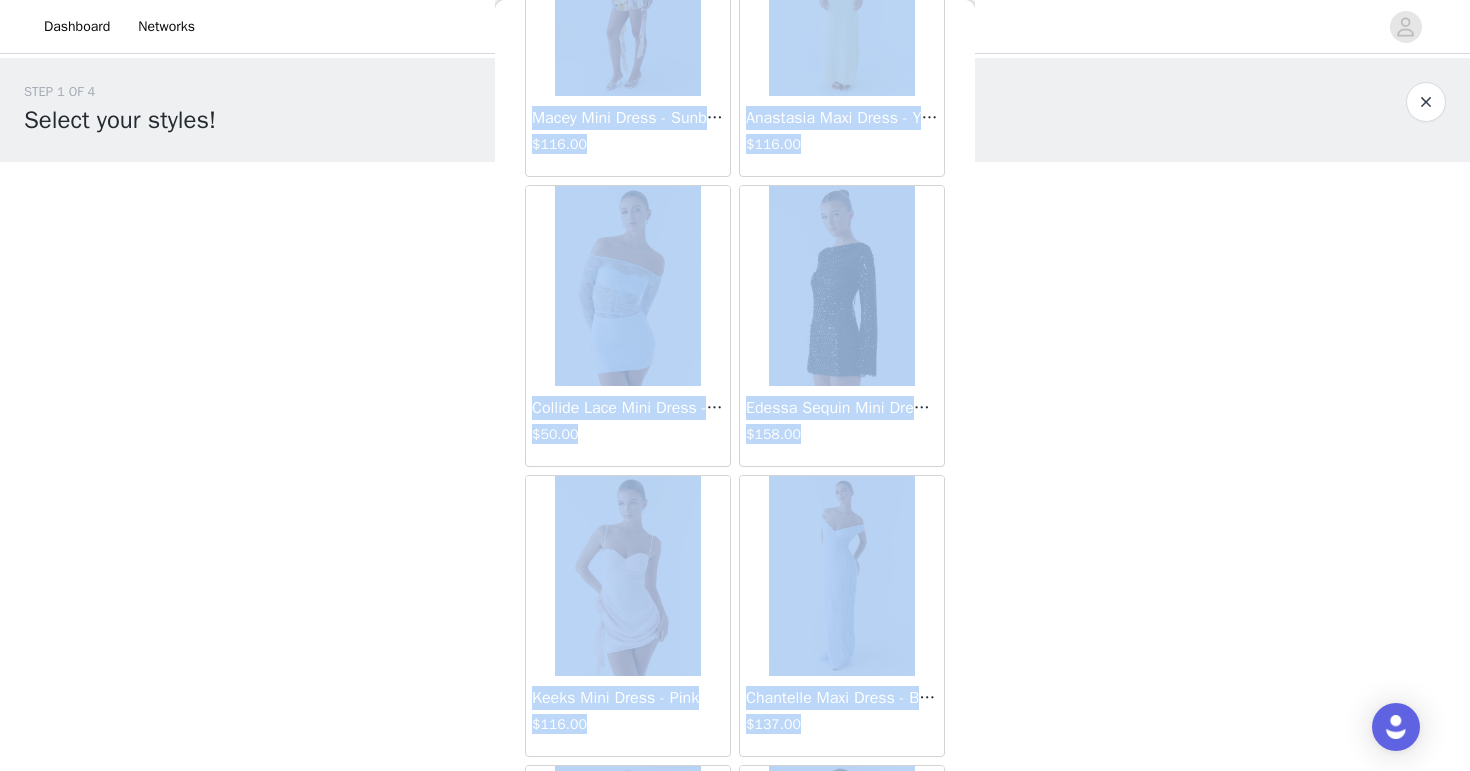 scroll, scrollTop: 77689, scrollLeft: 0, axis: vertical 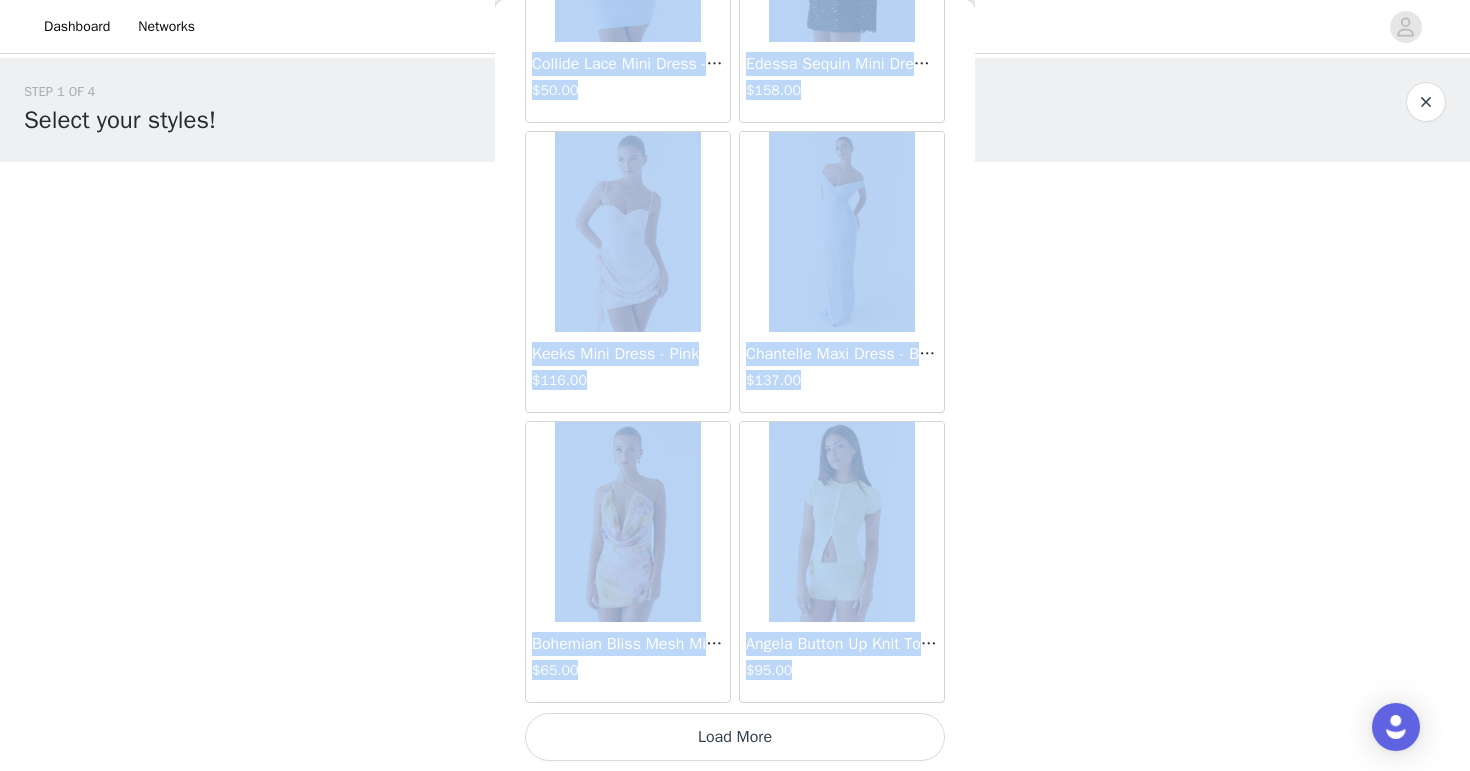 click on "Load More" at bounding box center [735, 737] 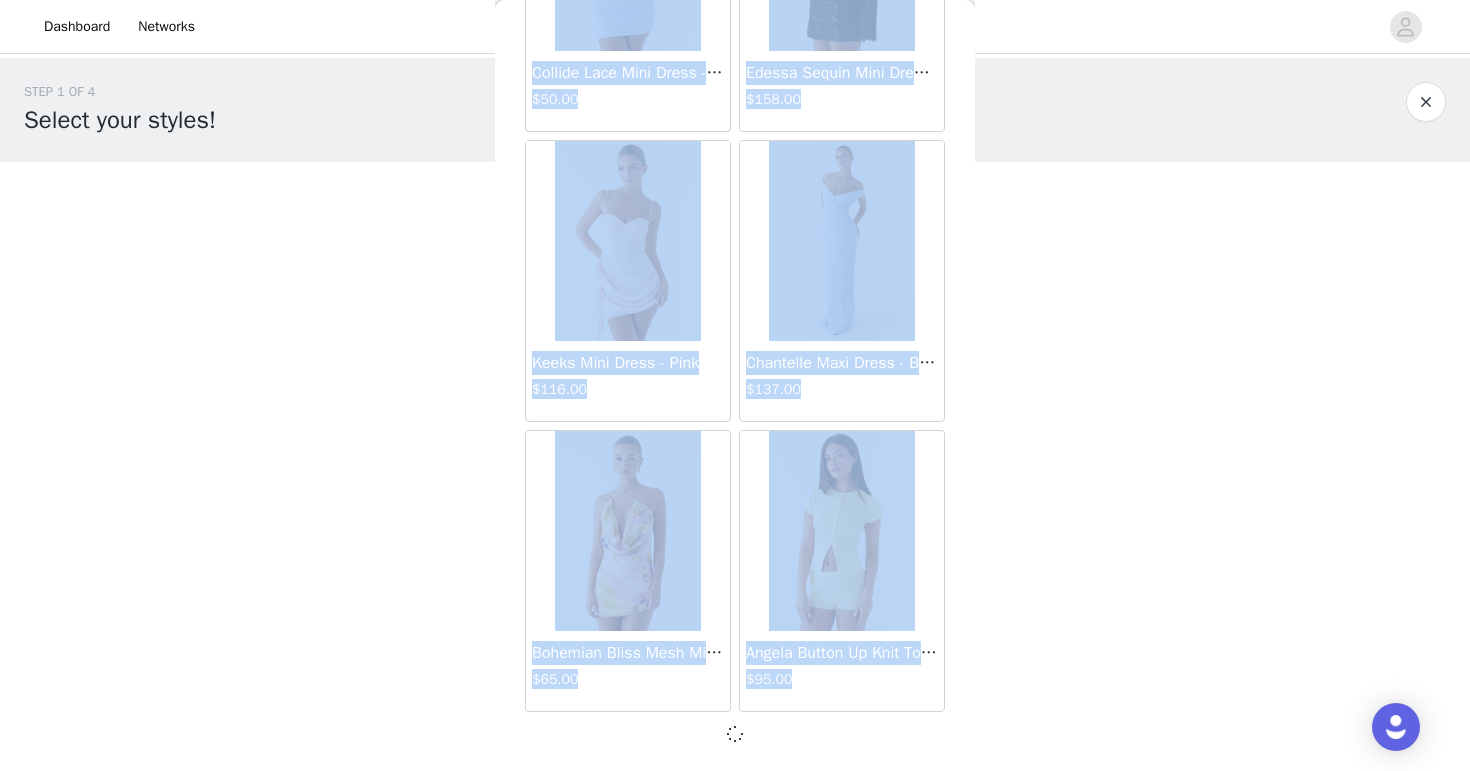 scroll, scrollTop: 77680, scrollLeft: 0, axis: vertical 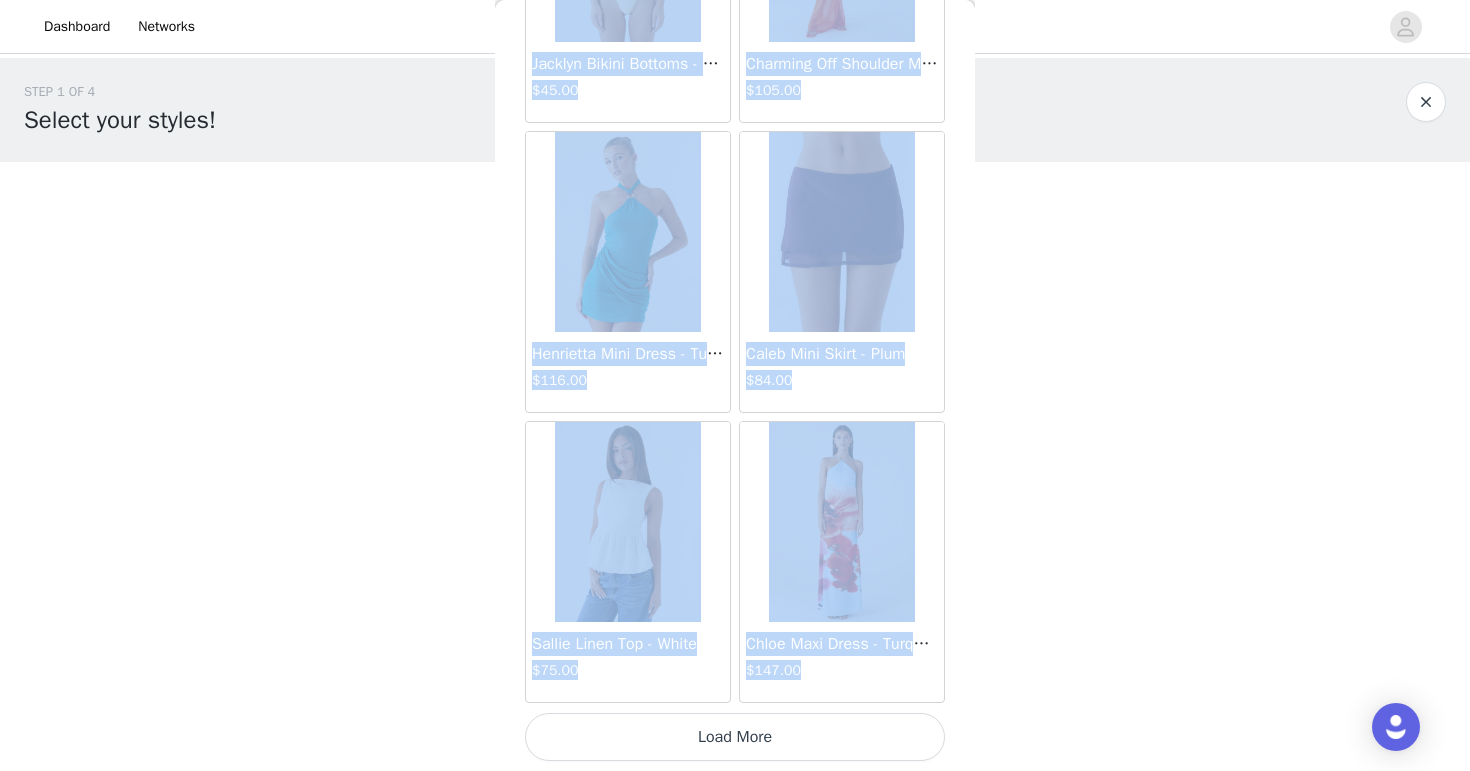 click on "Load More" at bounding box center [735, 737] 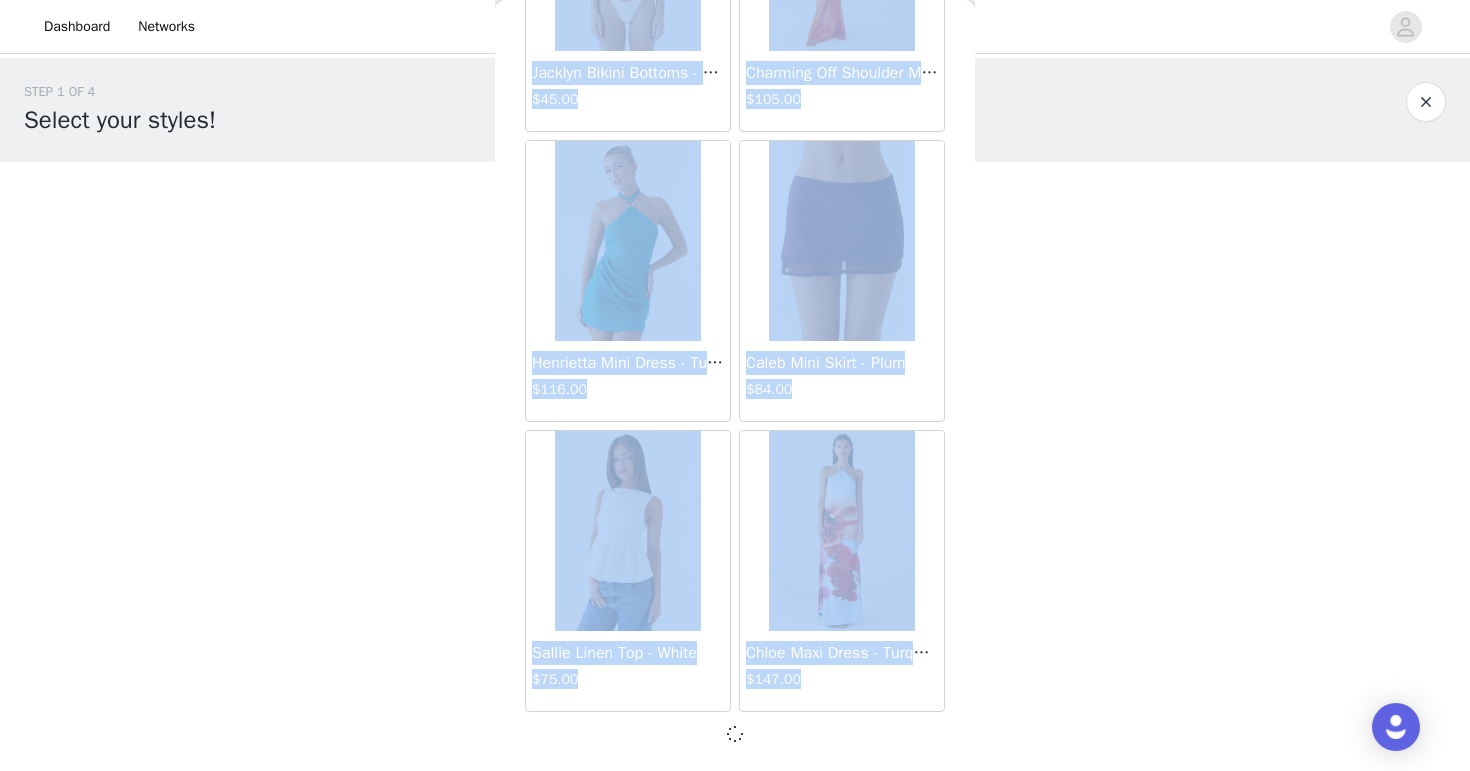 scroll, scrollTop: 80580, scrollLeft: 0, axis: vertical 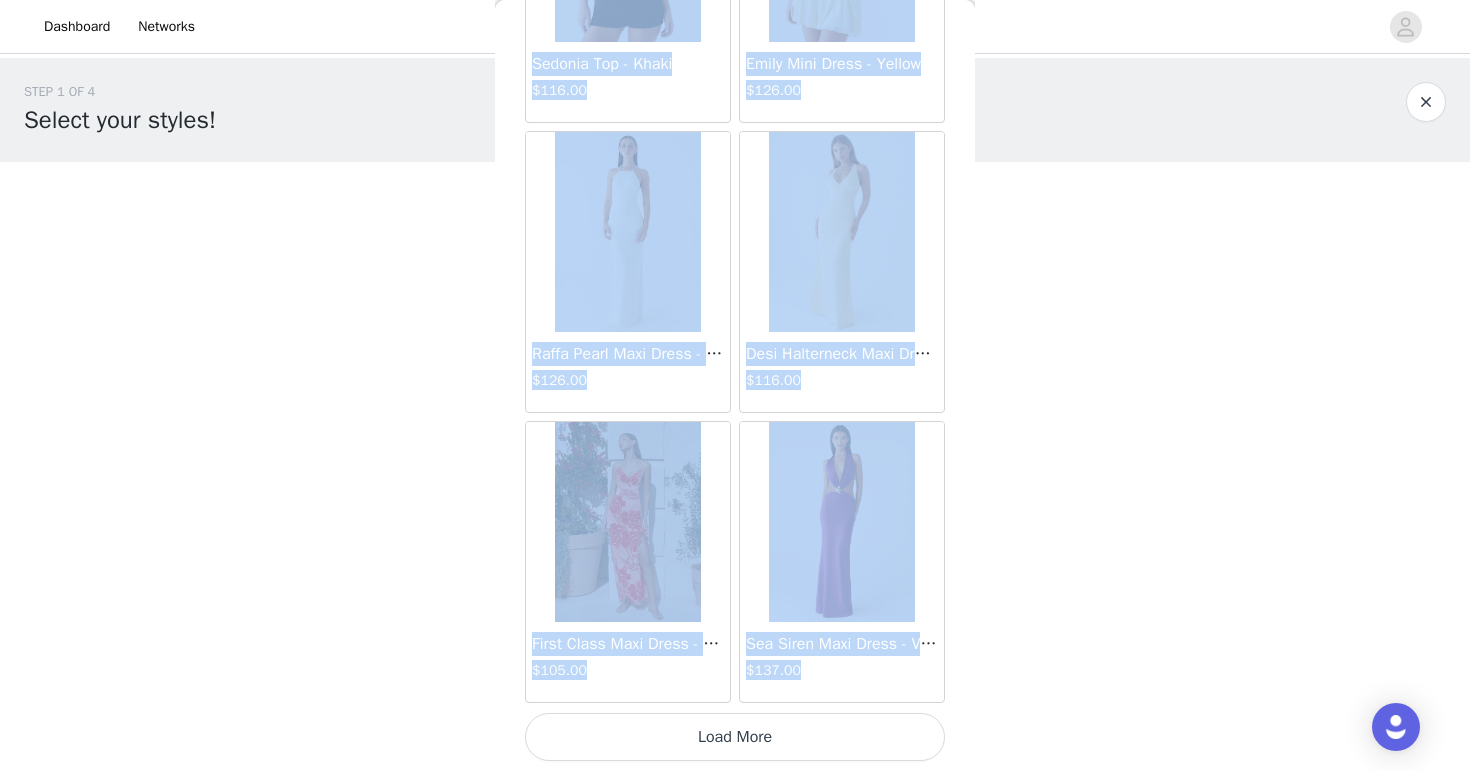click on "Load More" at bounding box center (735, 737) 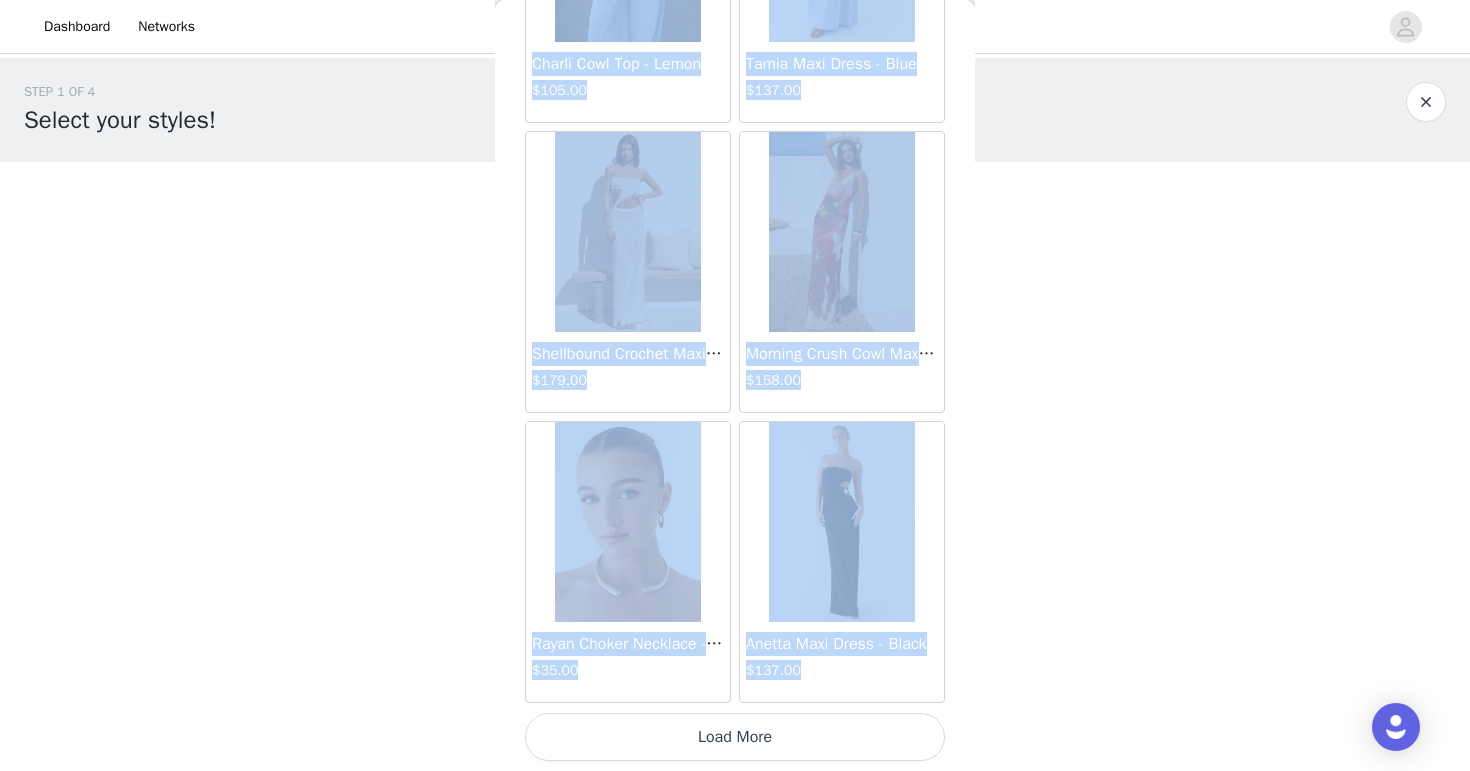 click on "Load More" at bounding box center [735, 737] 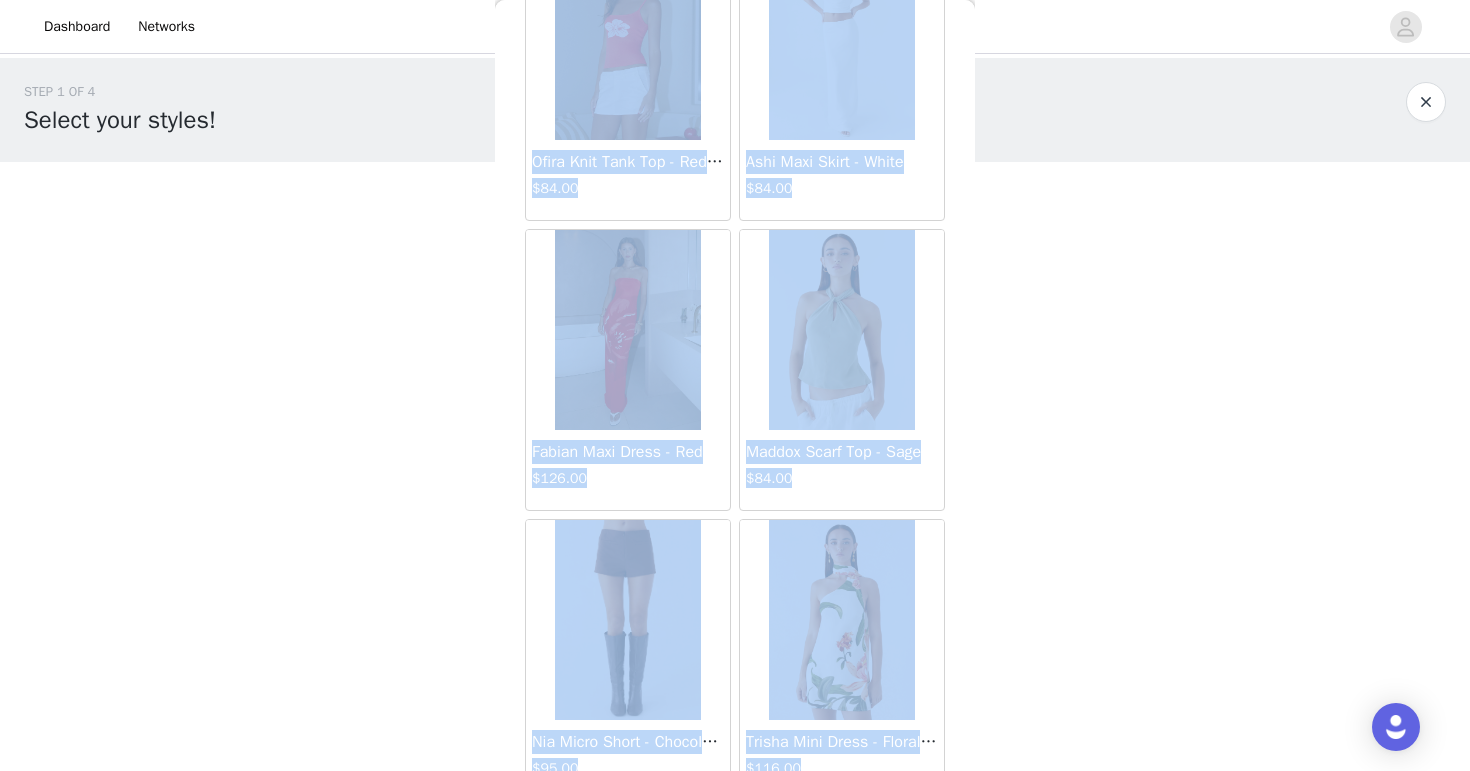 scroll, scrollTop: 89289, scrollLeft: 0, axis: vertical 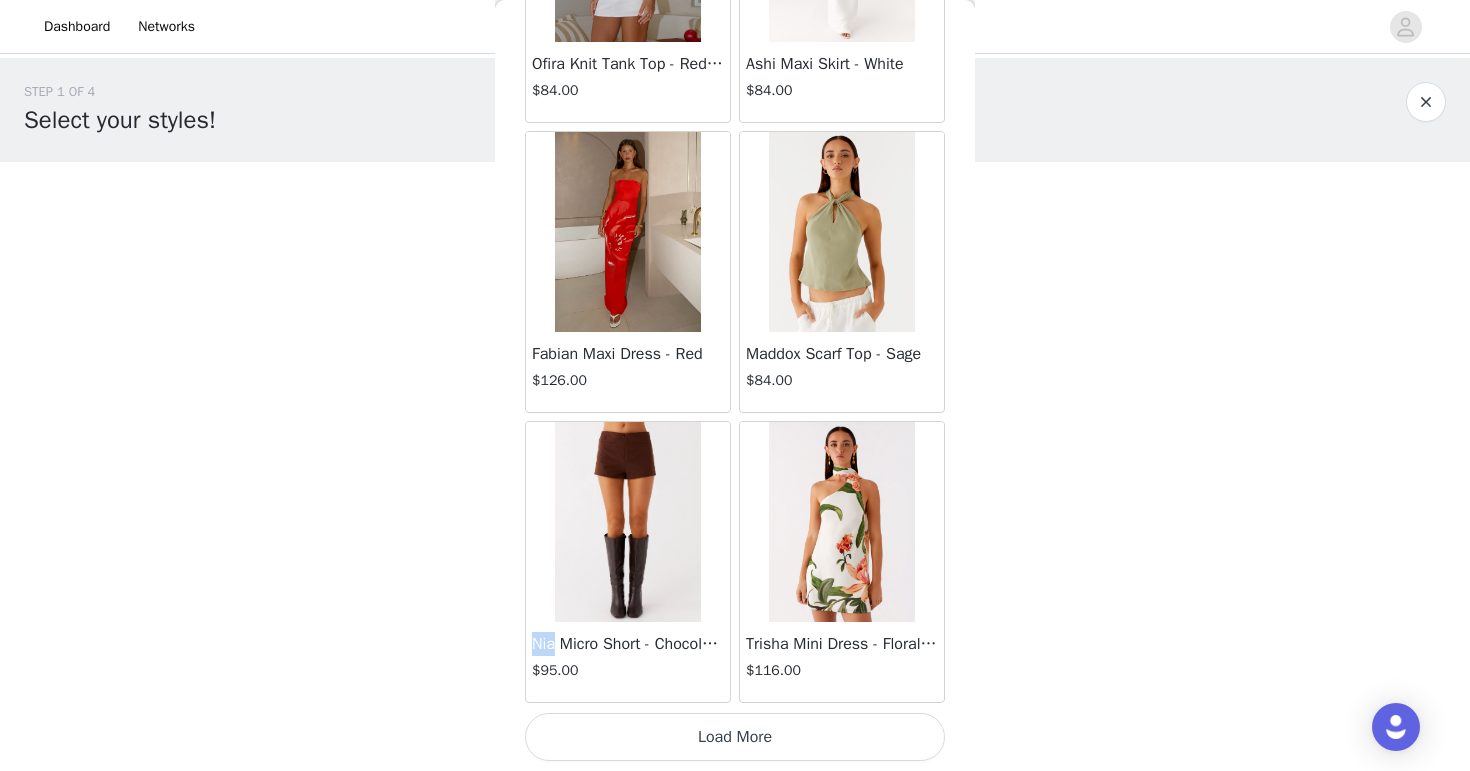 click on "Load More" at bounding box center (735, 737) 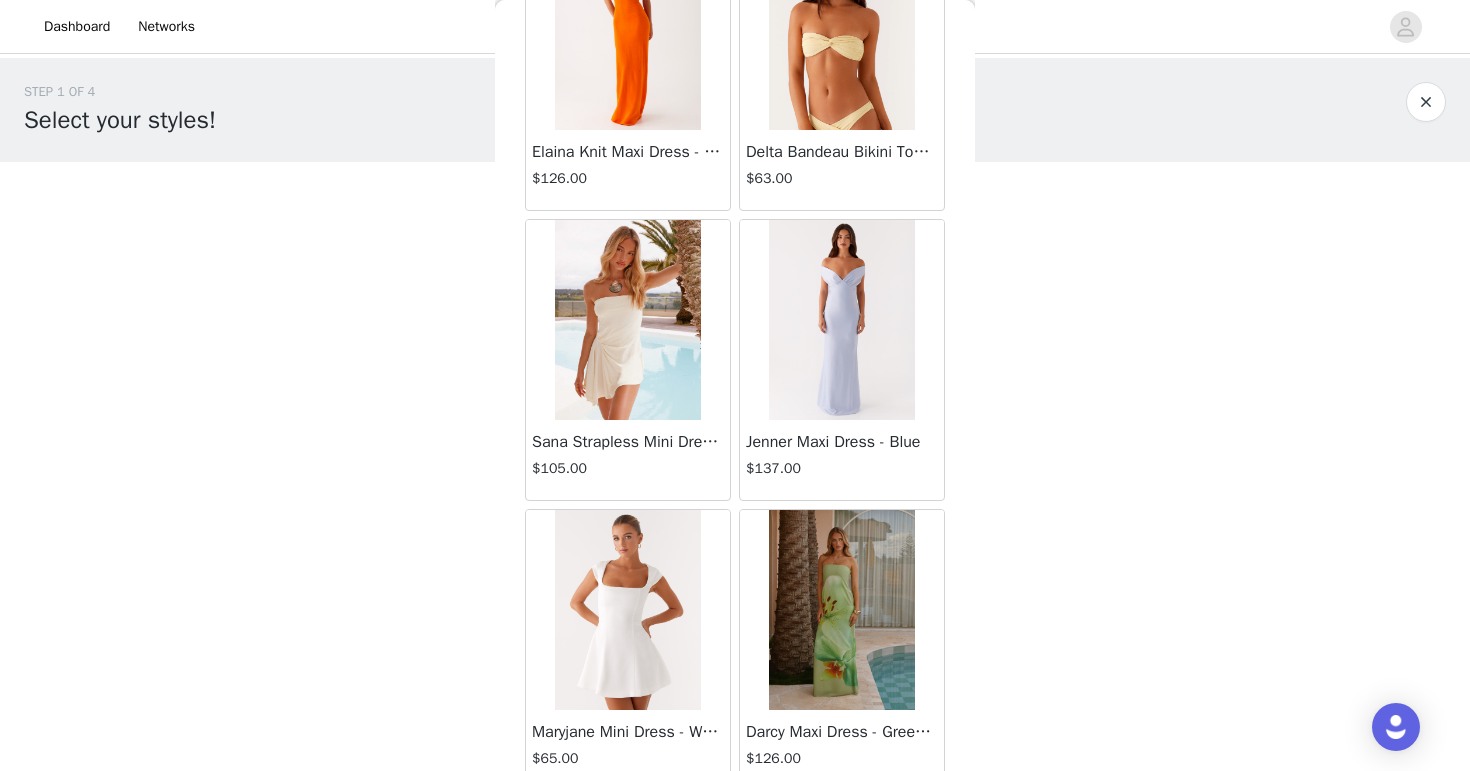 scroll, scrollTop: 74148, scrollLeft: 0, axis: vertical 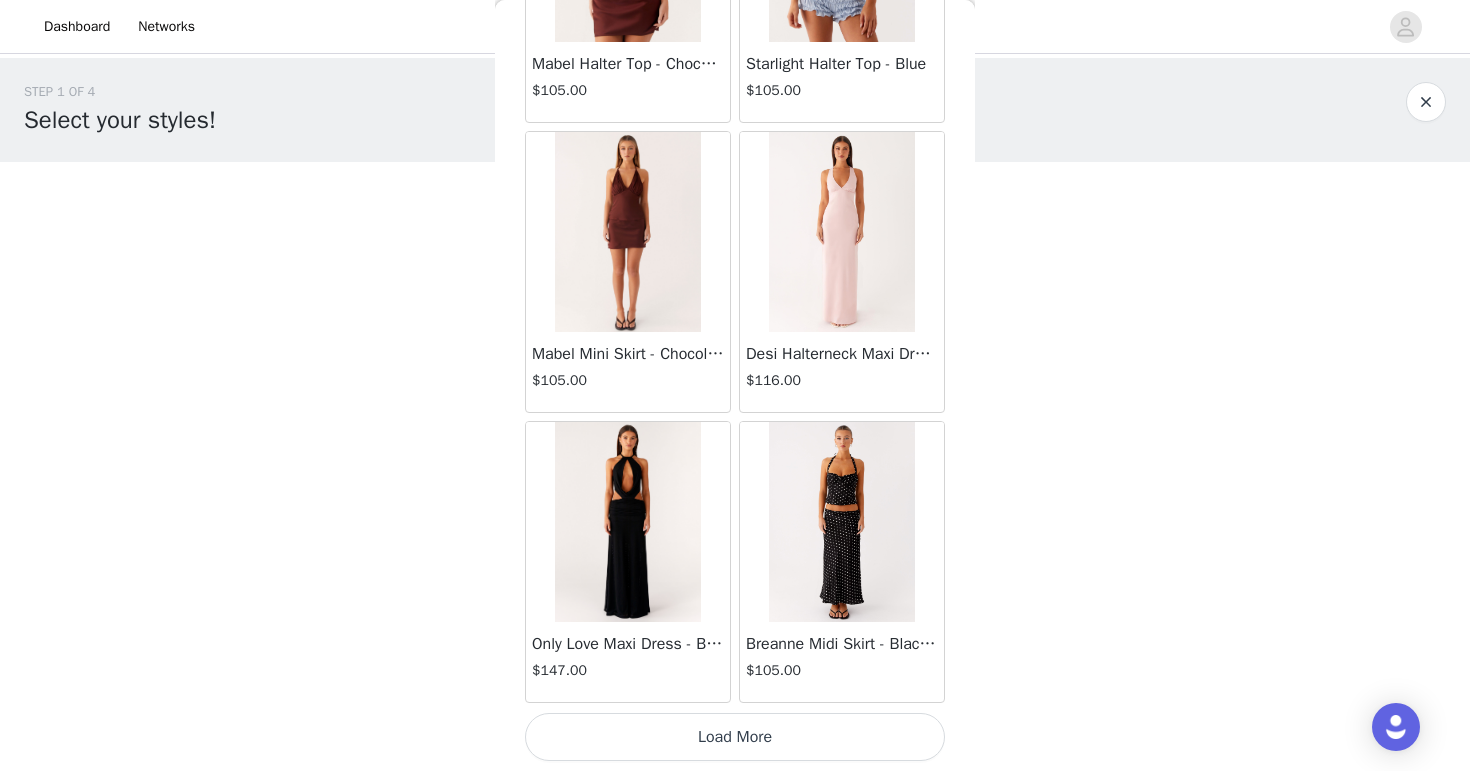 click on "Load More" at bounding box center (735, 737) 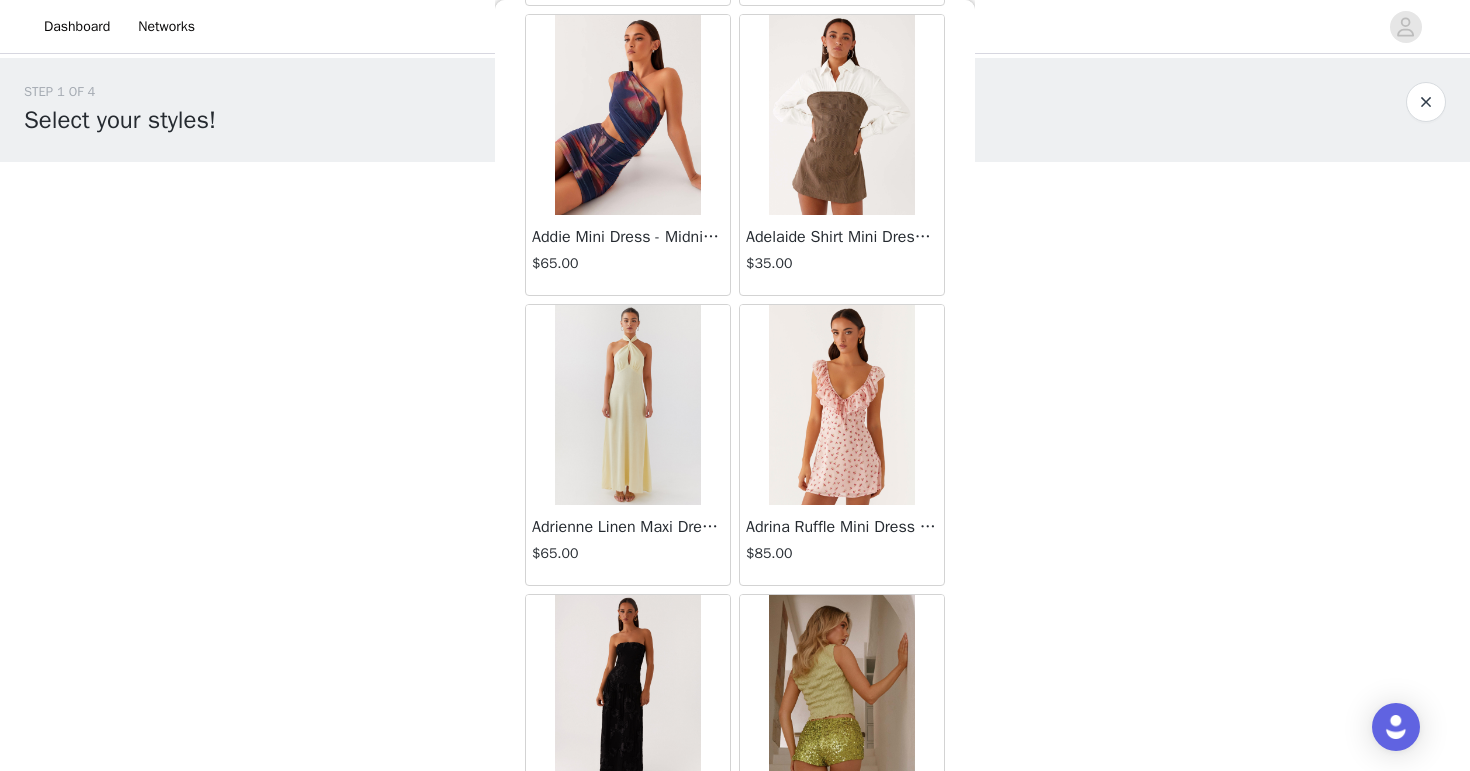 scroll, scrollTop: 95089, scrollLeft: 0, axis: vertical 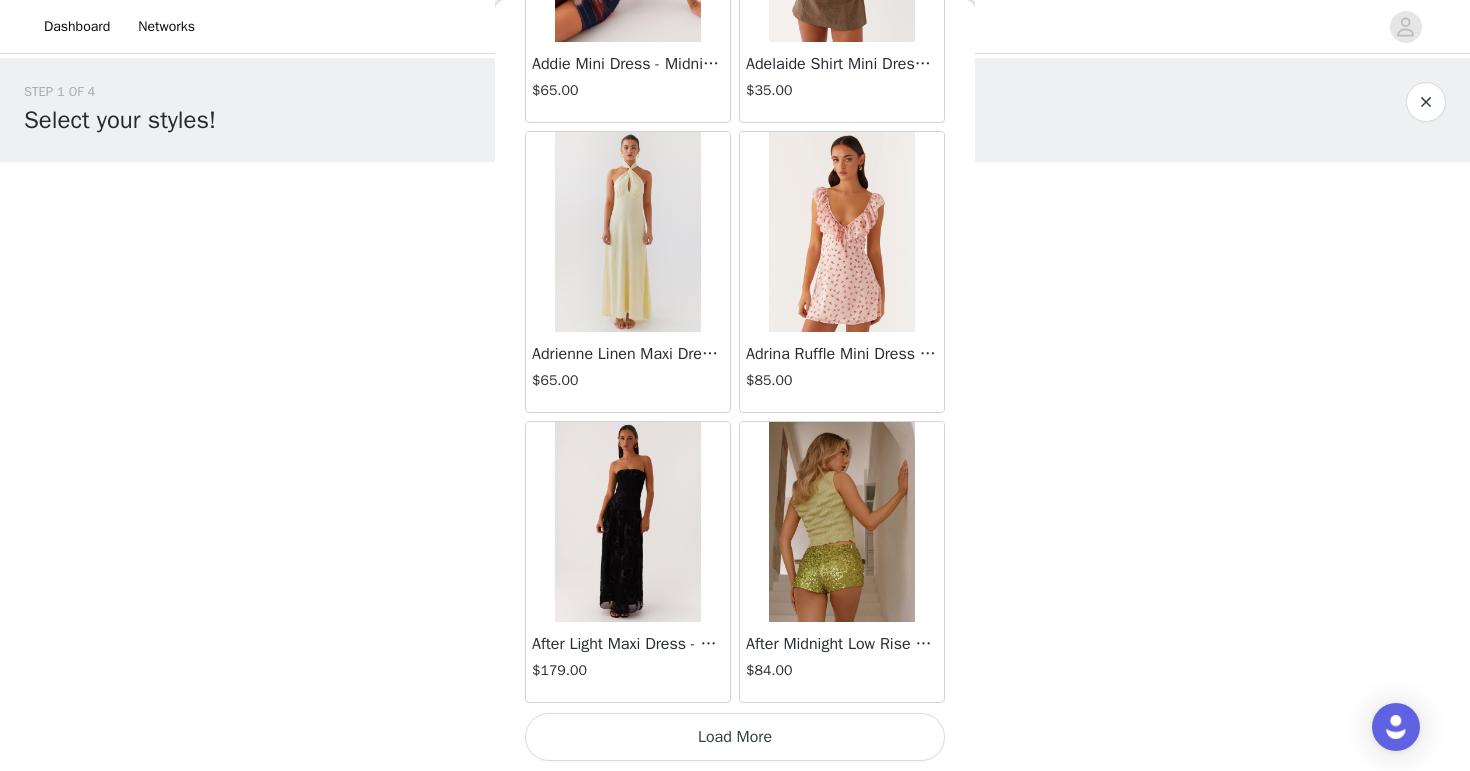 click on "Load More" at bounding box center (735, 737) 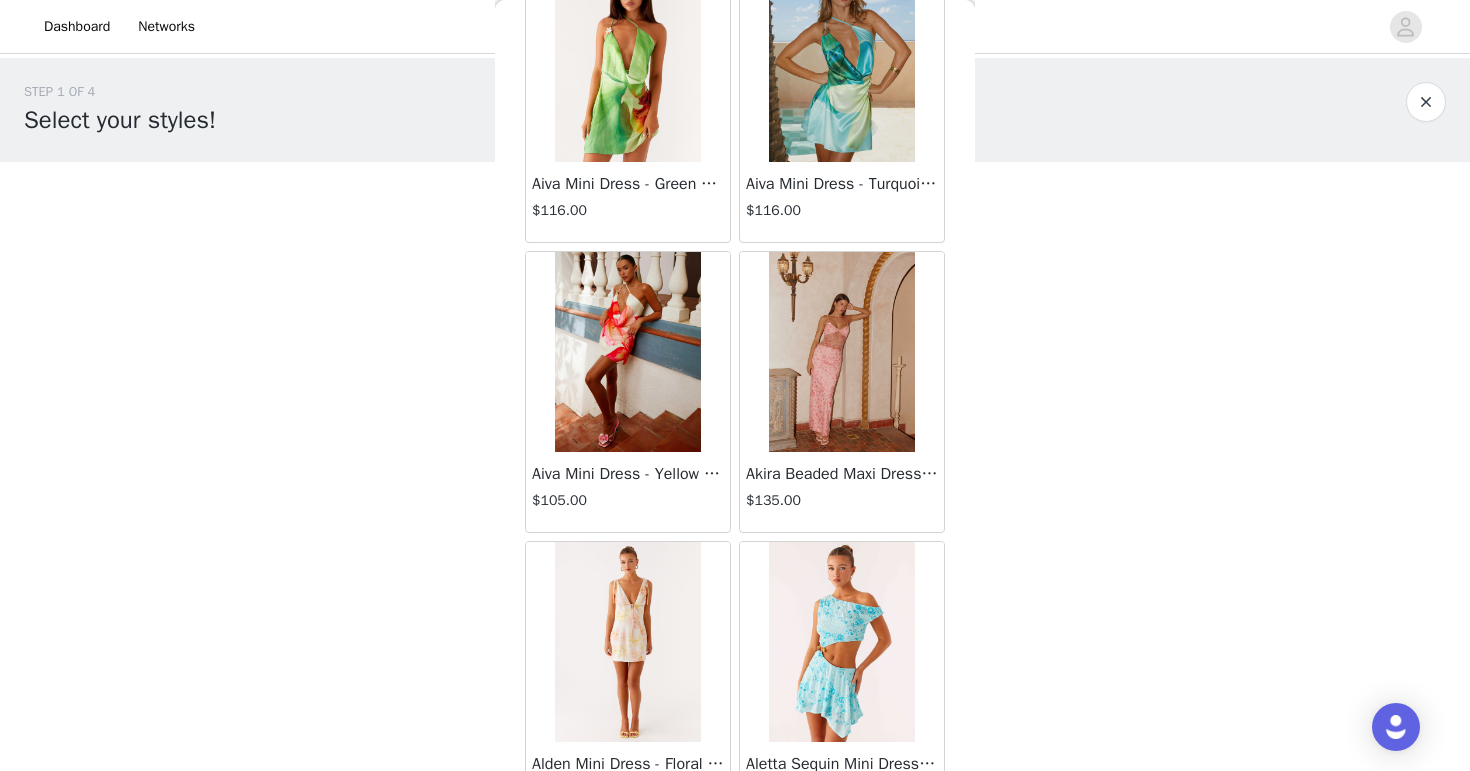 scroll, scrollTop: 97989, scrollLeft: 0, axis: vertical 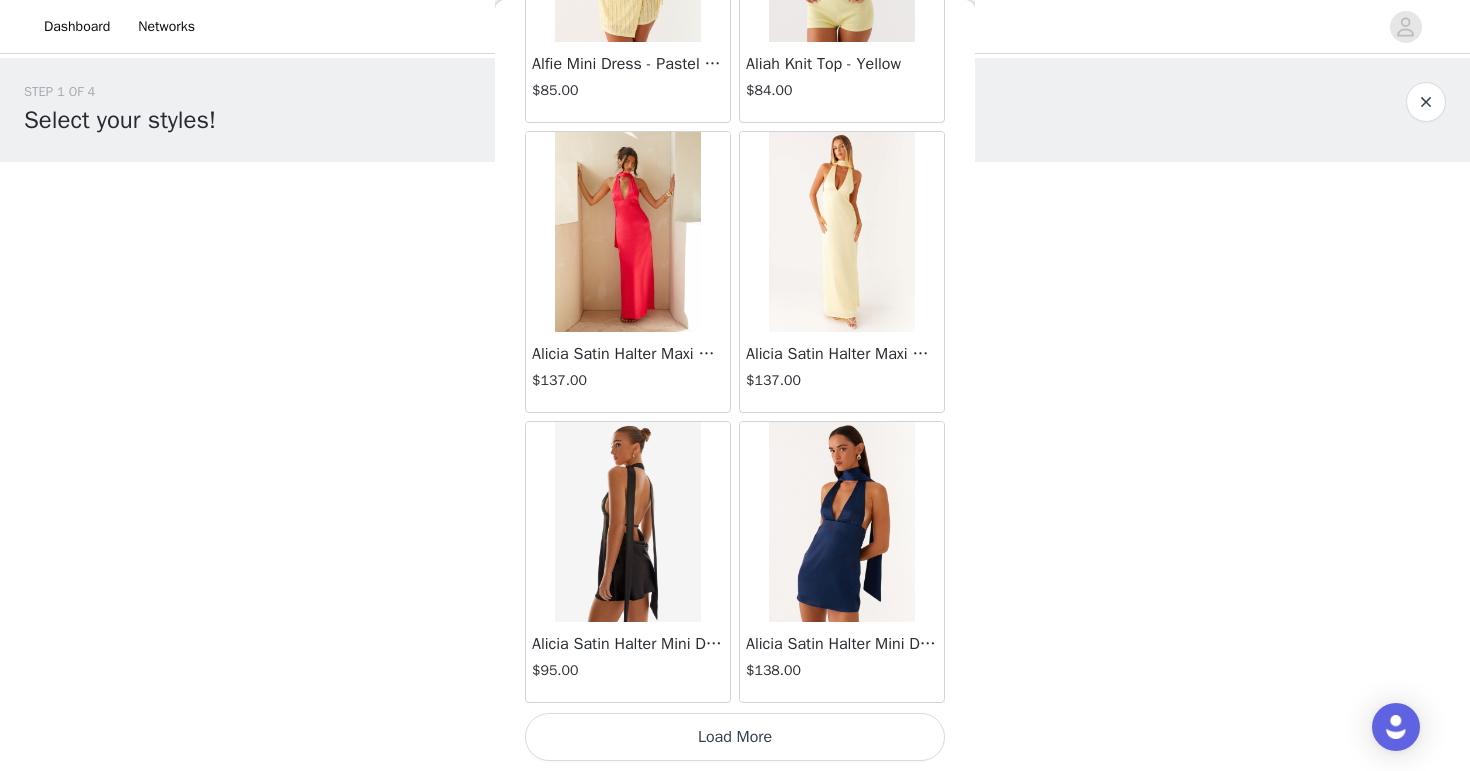 click on "Load More" at bounding box center (735, 737) 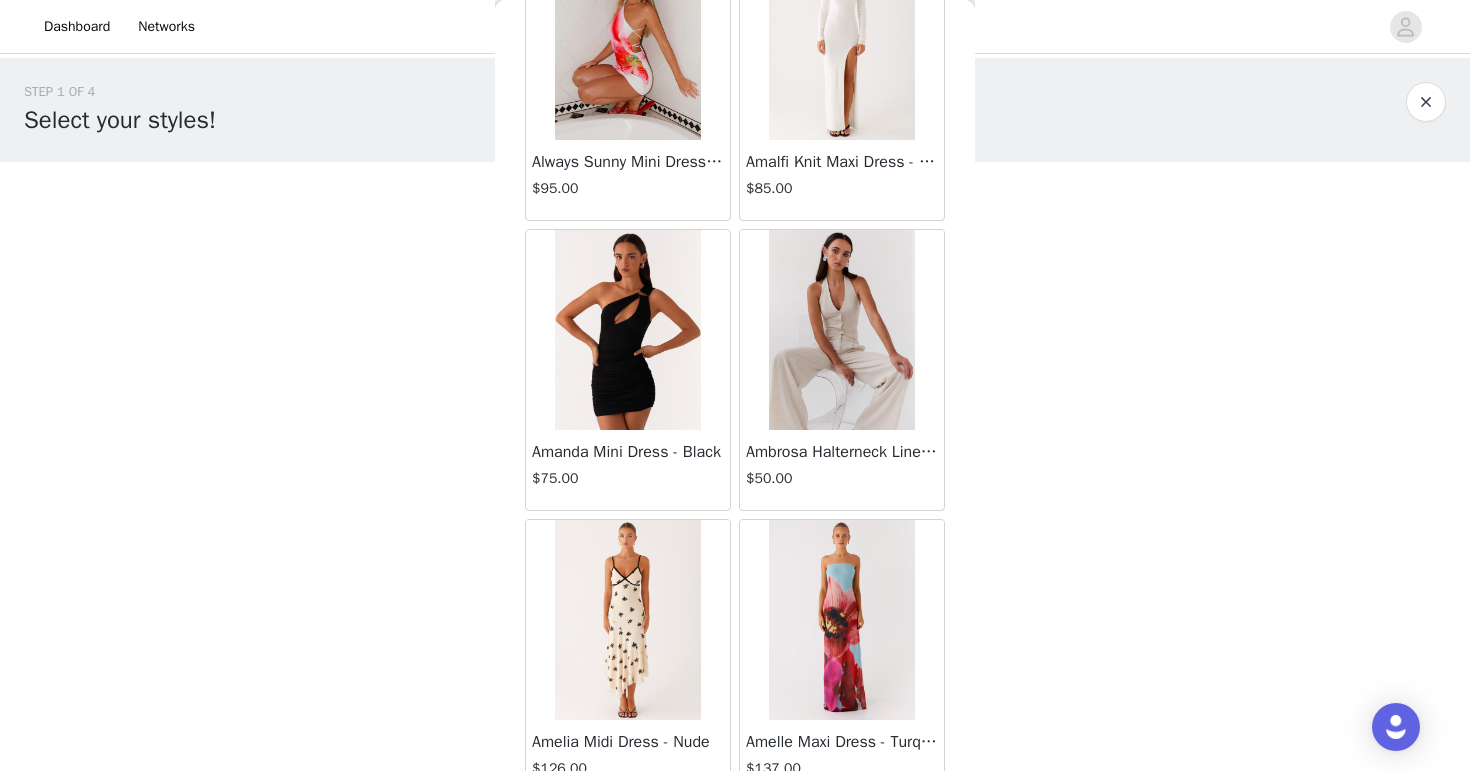 scroll, scrollTop: 100889, scrollLeft: 0, axis: vertical 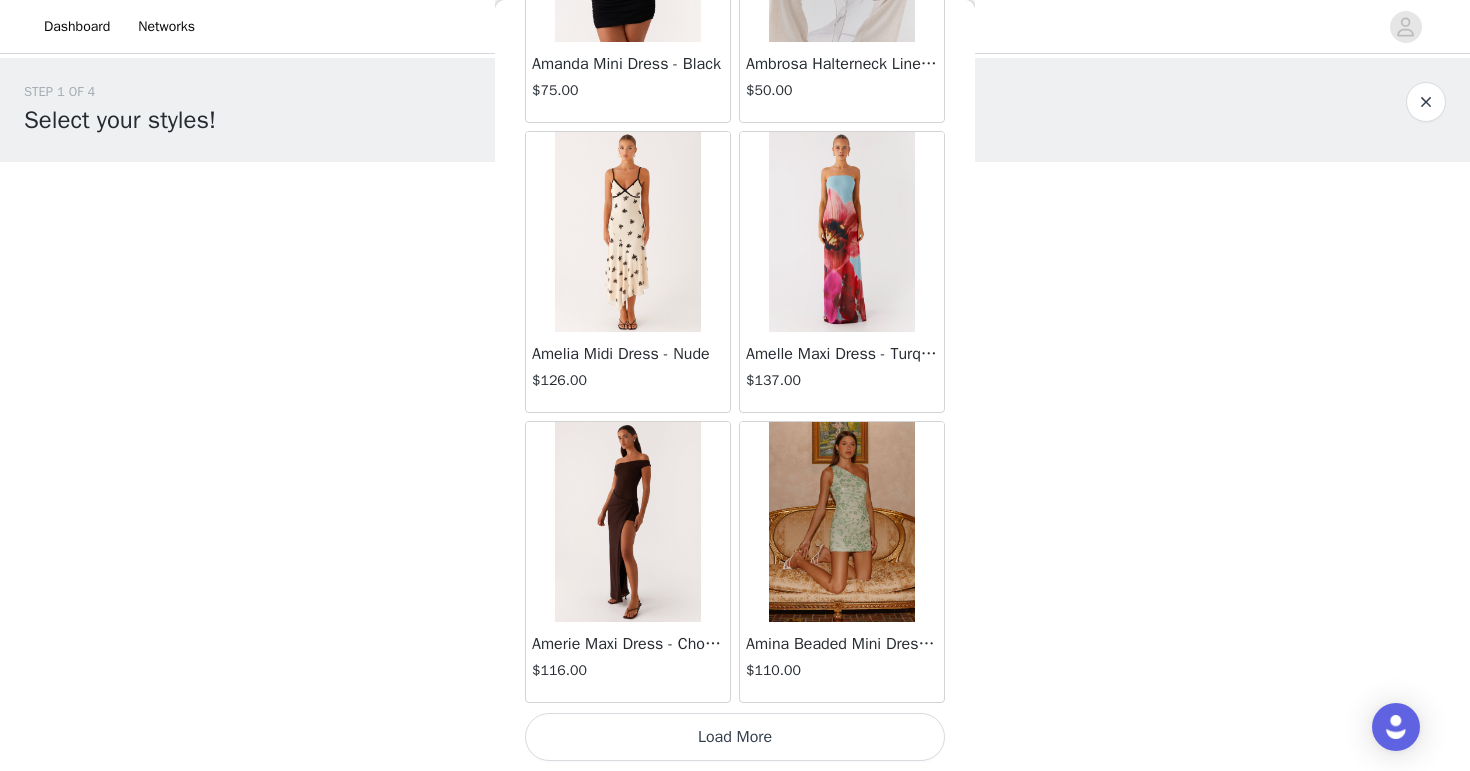click on "Load More" at bounding box center (735, 737) 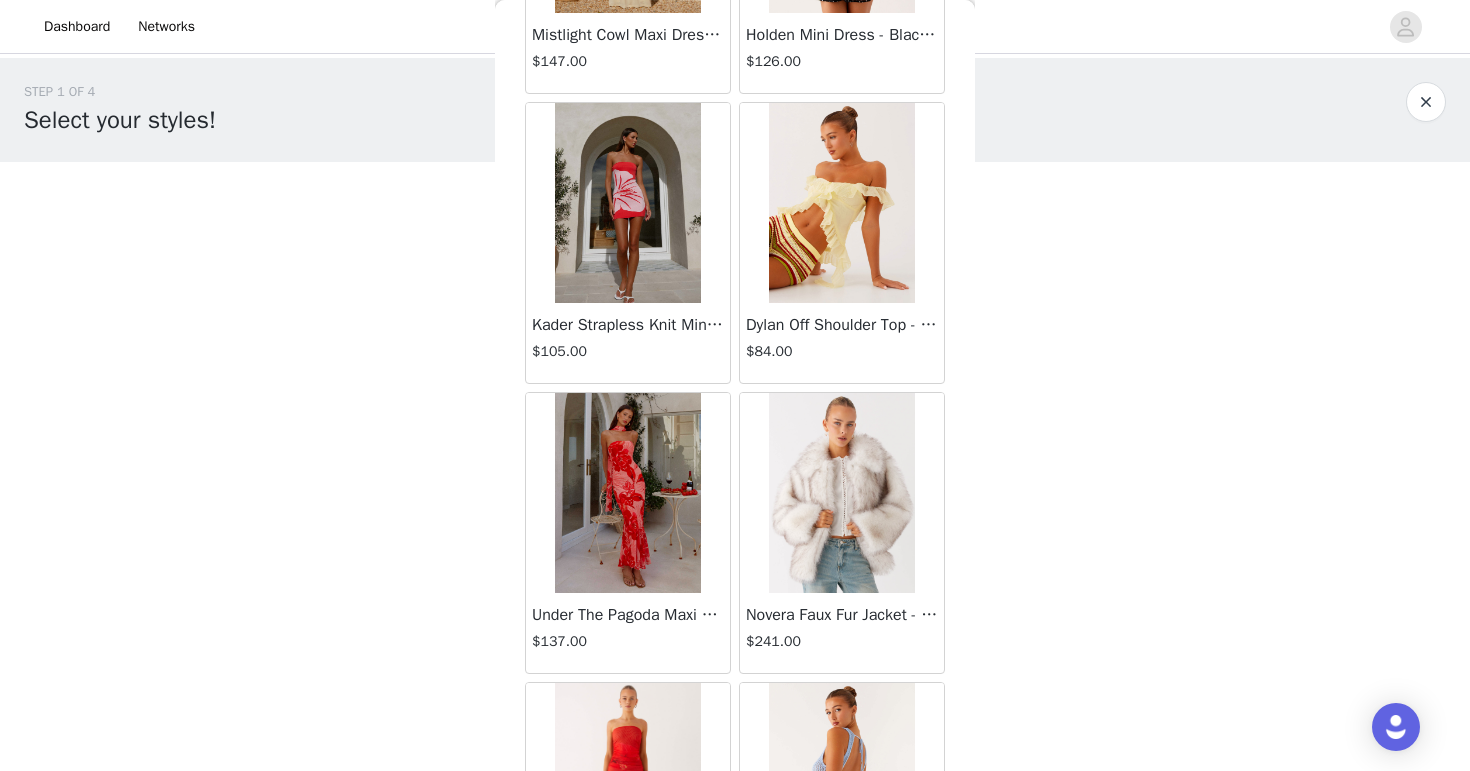 scroll, scrollTop: 93085, scrollLeft: 0, axis: vertical 